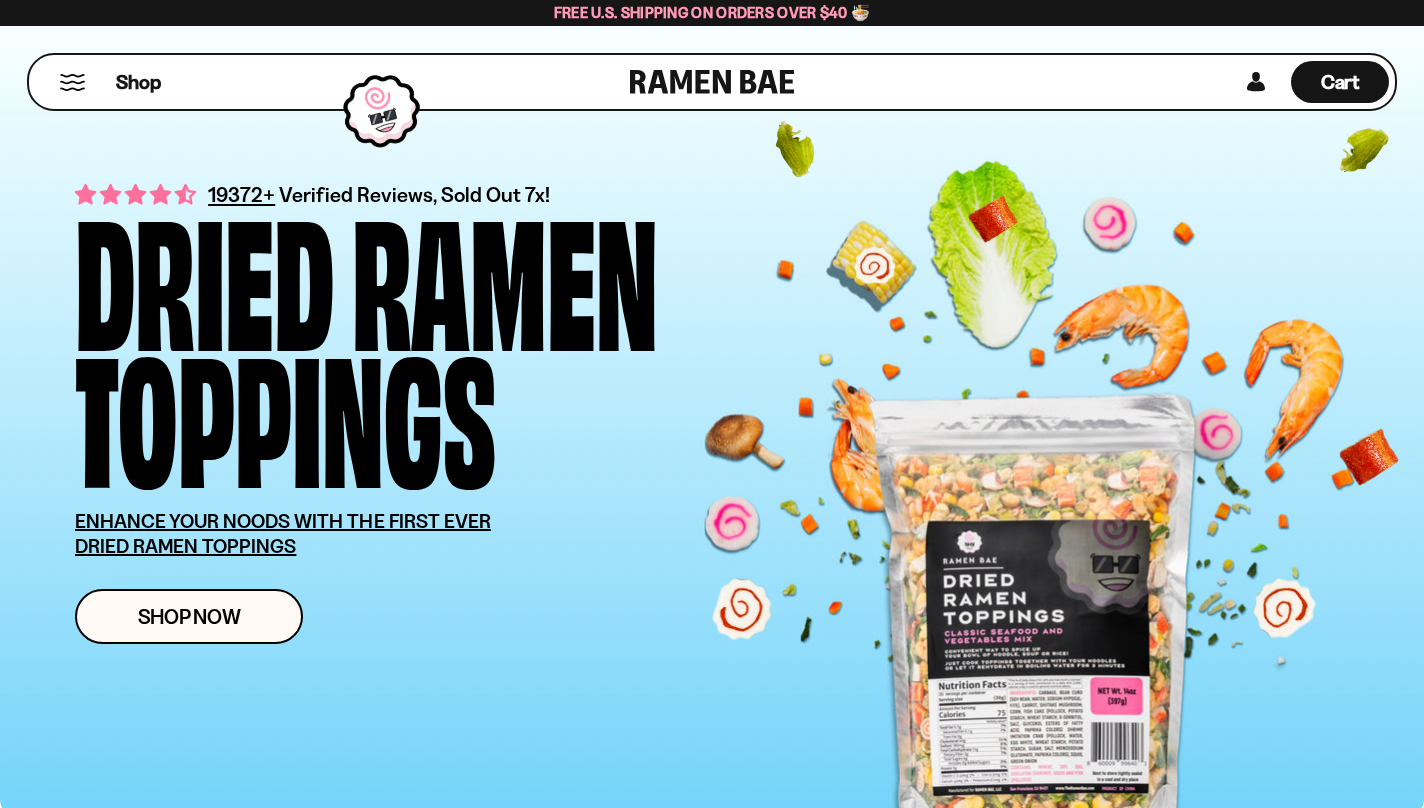scroll, scrollTop: 0, scrollLeft: 0, axis: both 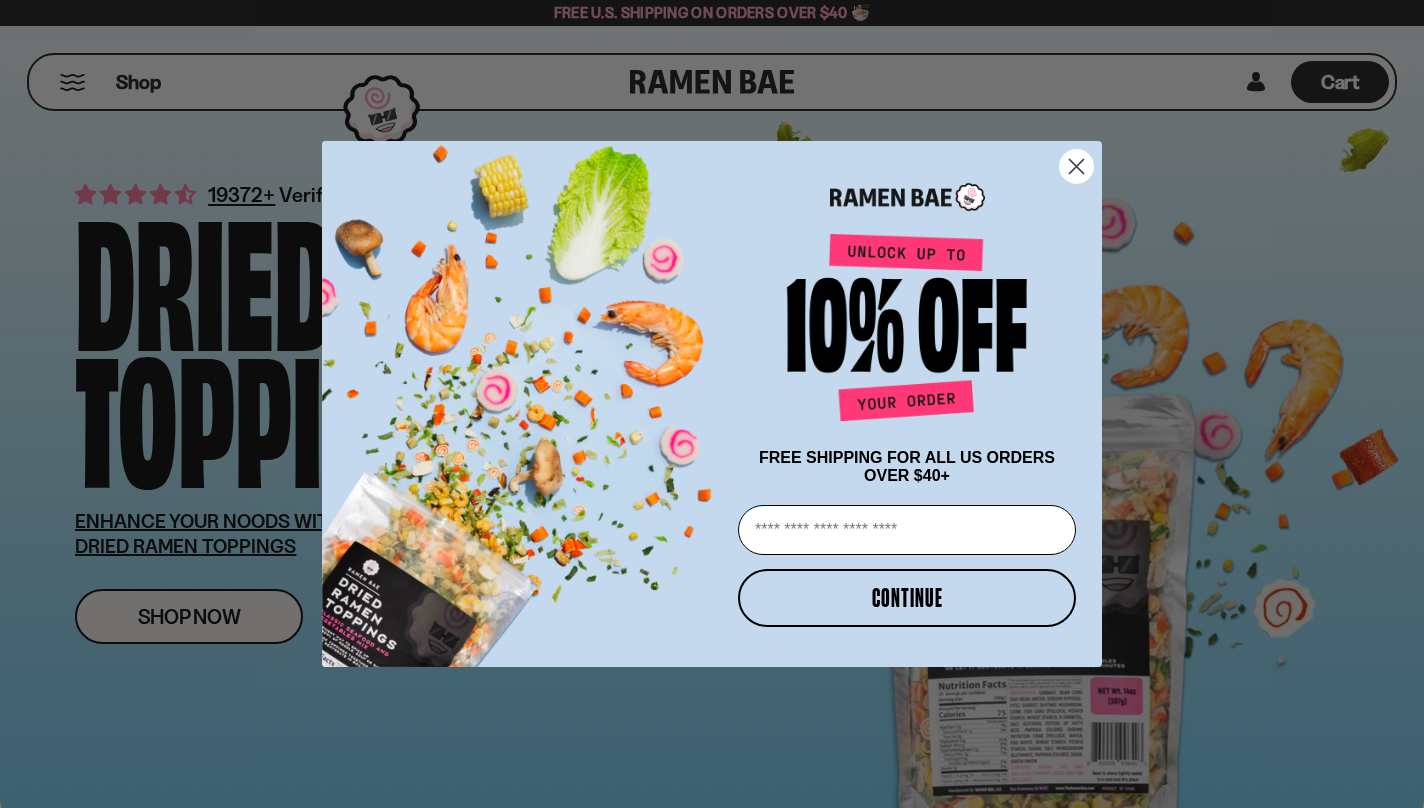 click 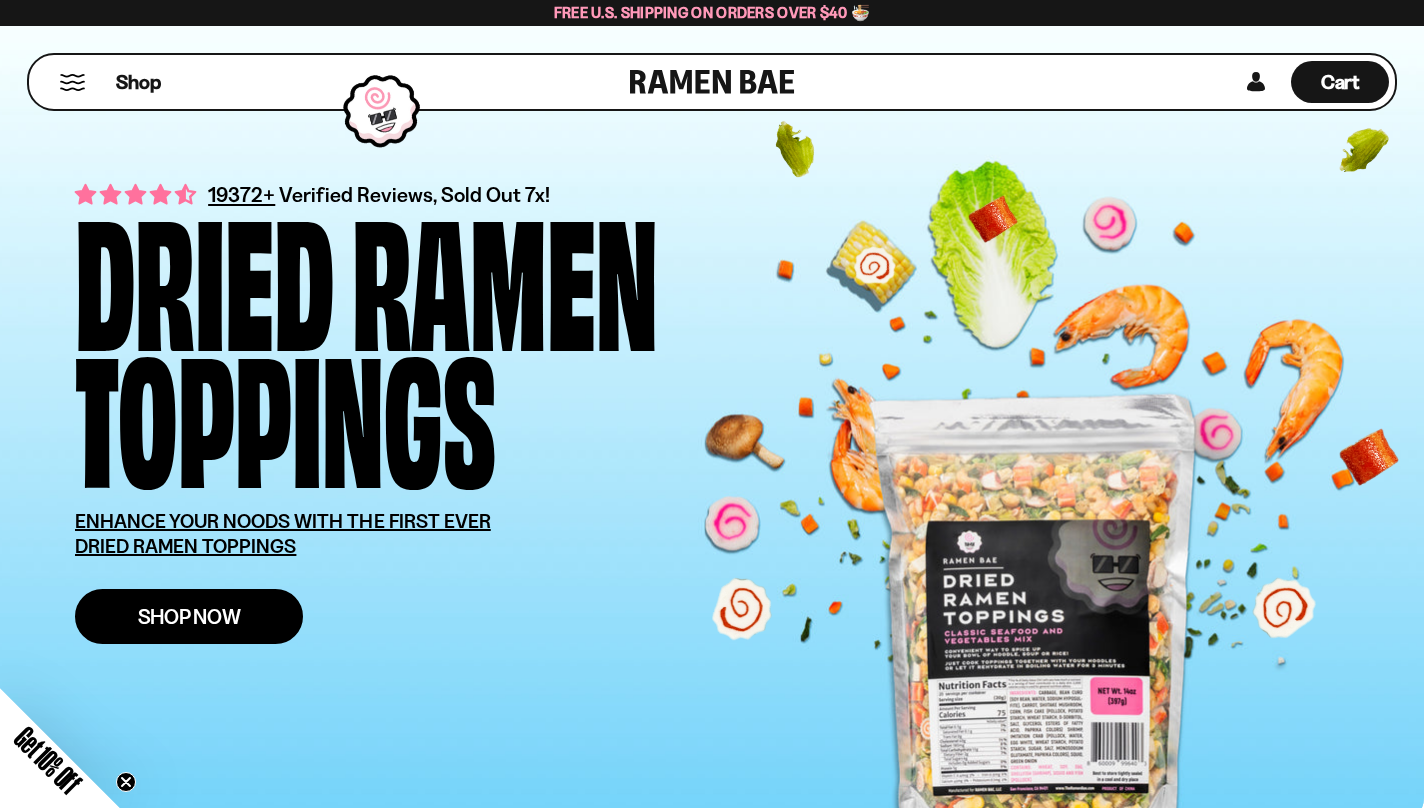 click on "Shop Now" at bounding box center [189, 616] 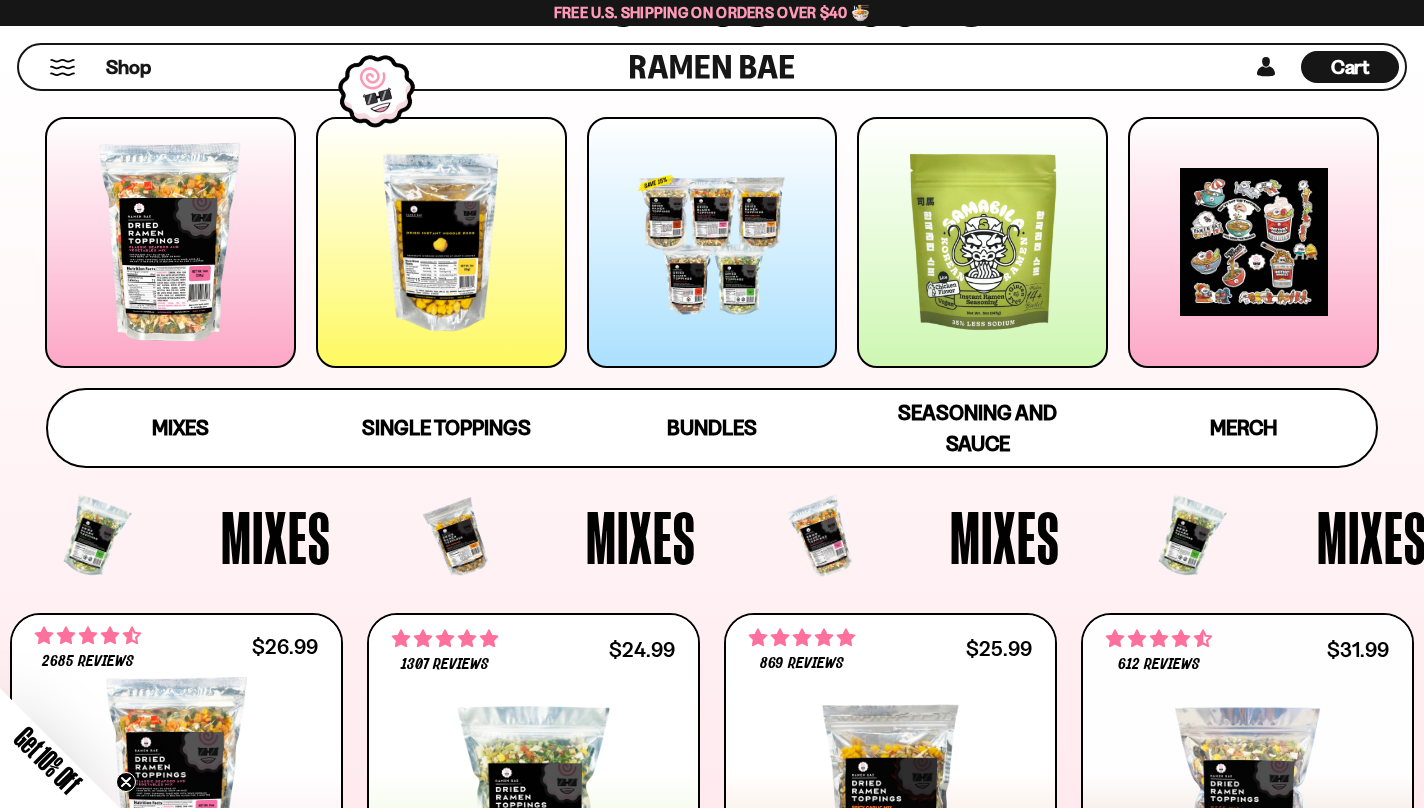 scroll, scrollTop: 195, scrollLeft: 0, axis: vertical 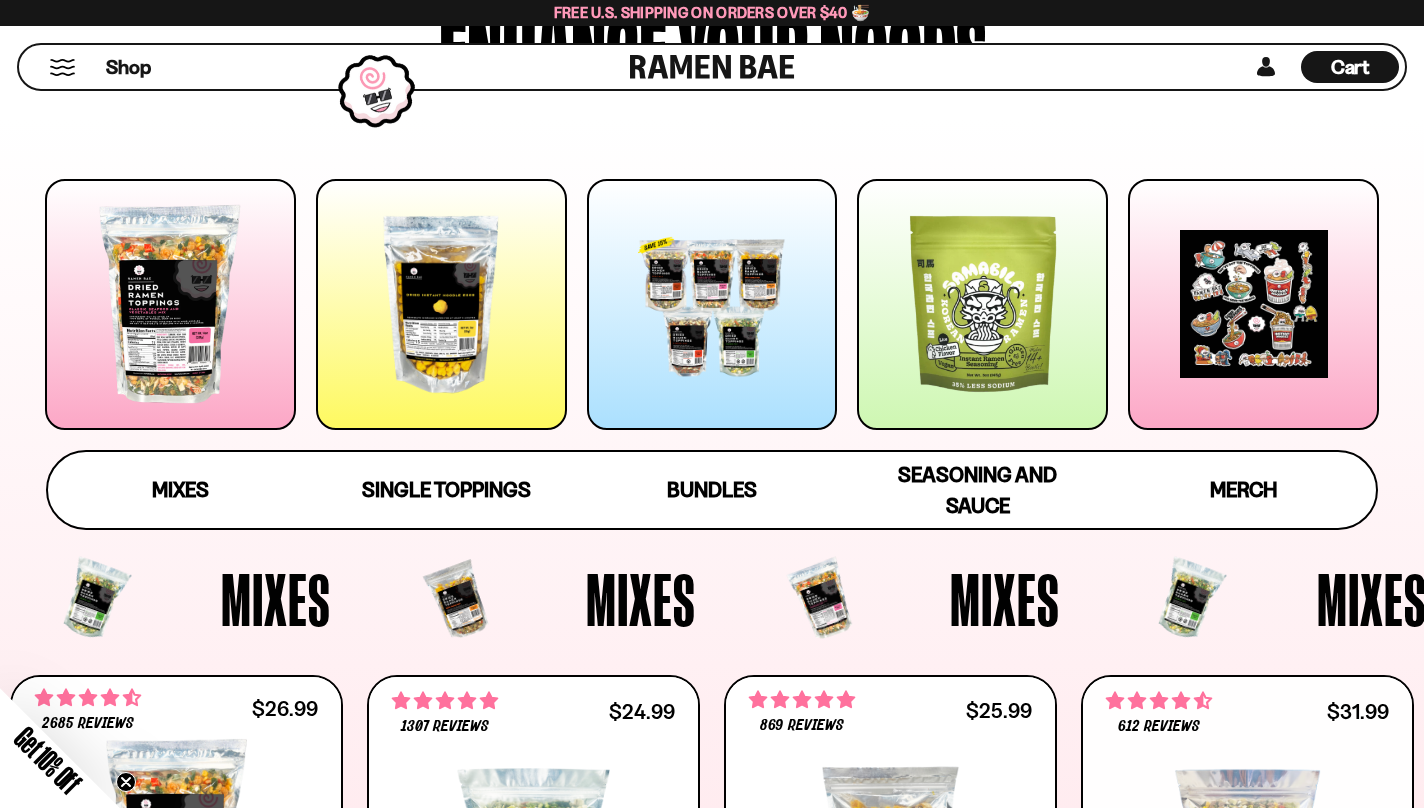click at bounding box center (441, 304) 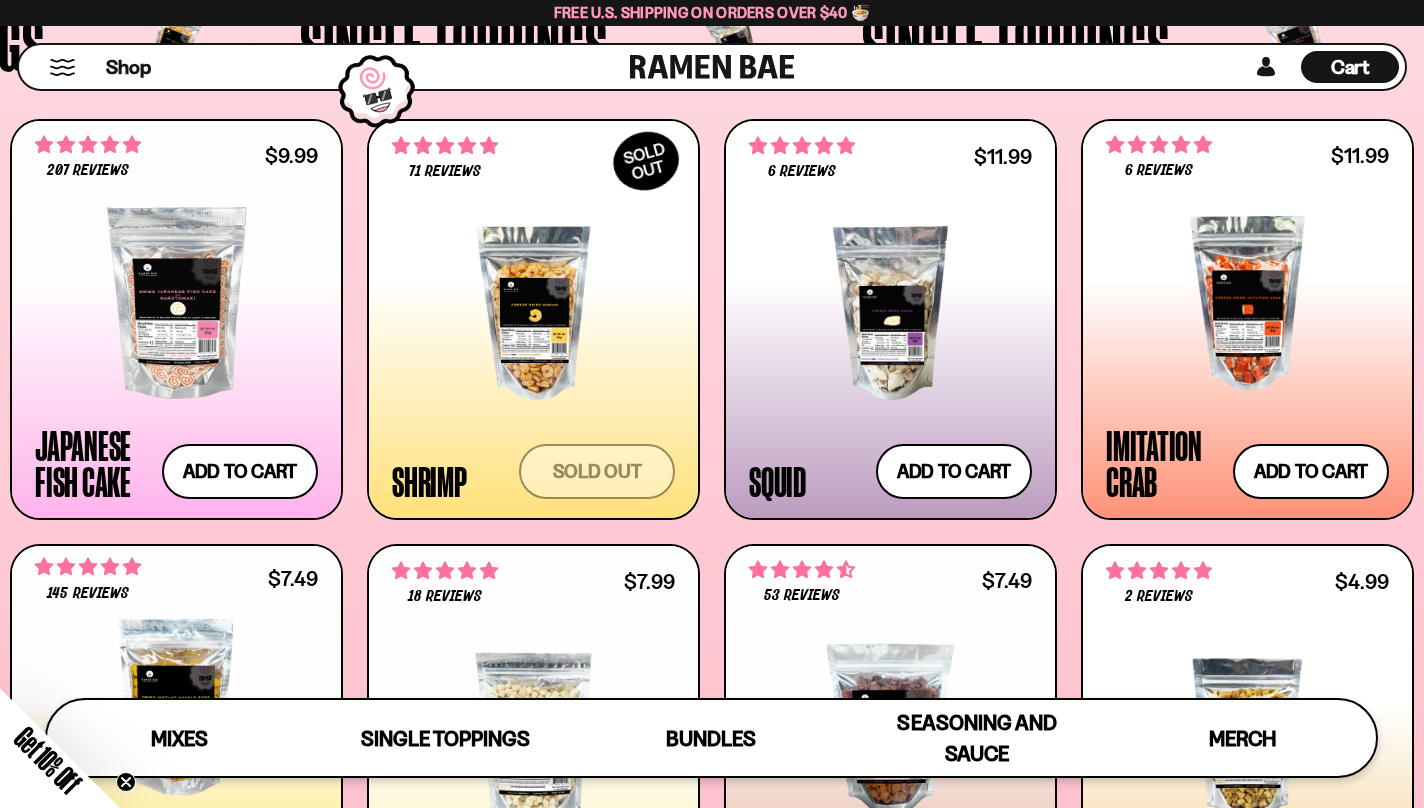 scroll, scrollTop: 1716, scrollLeft: 0, axis: vertical 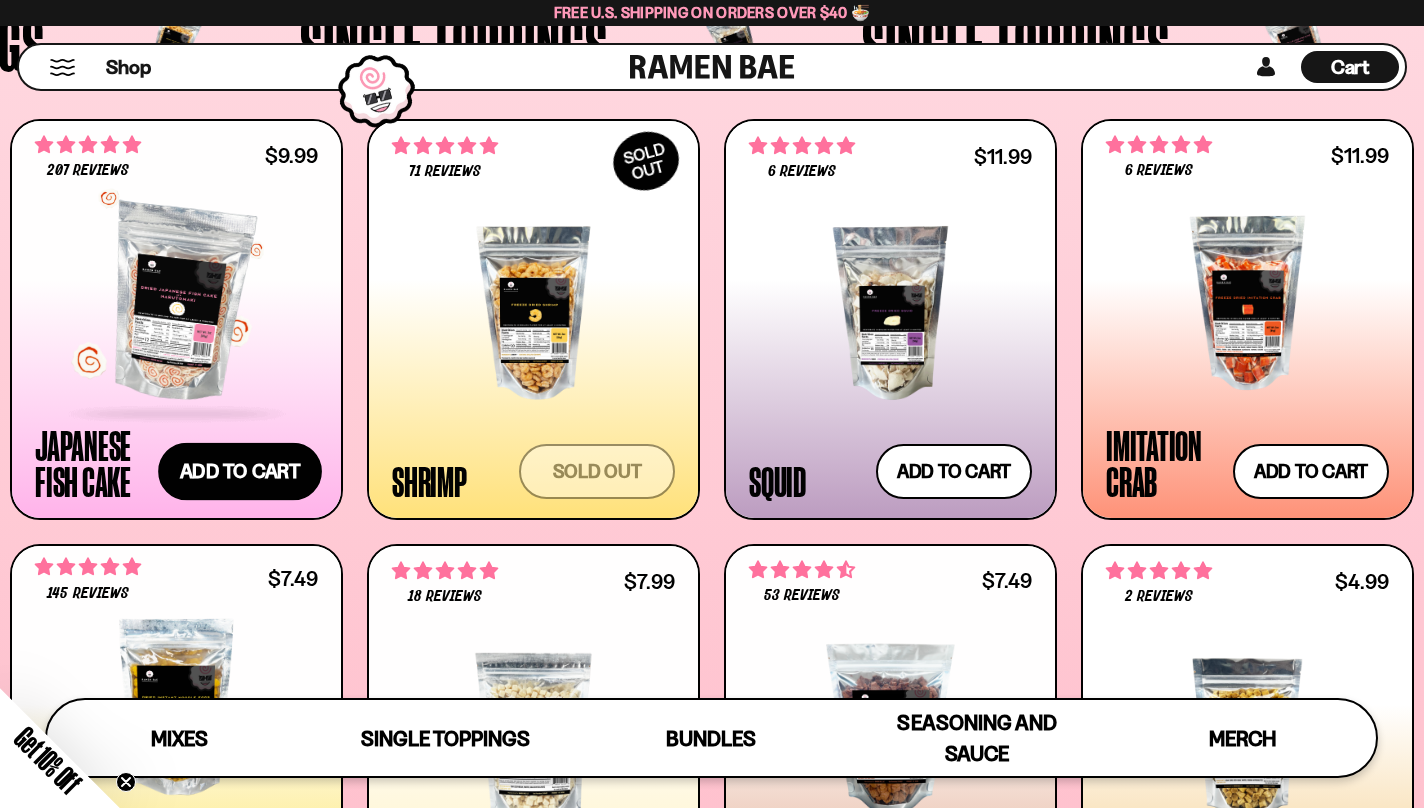 click on "Add to cart
Add
—
Regular price
$9.99
Regular price
Sale price
$9.99
Unit price
/
per" at bounding box center (240, 472) 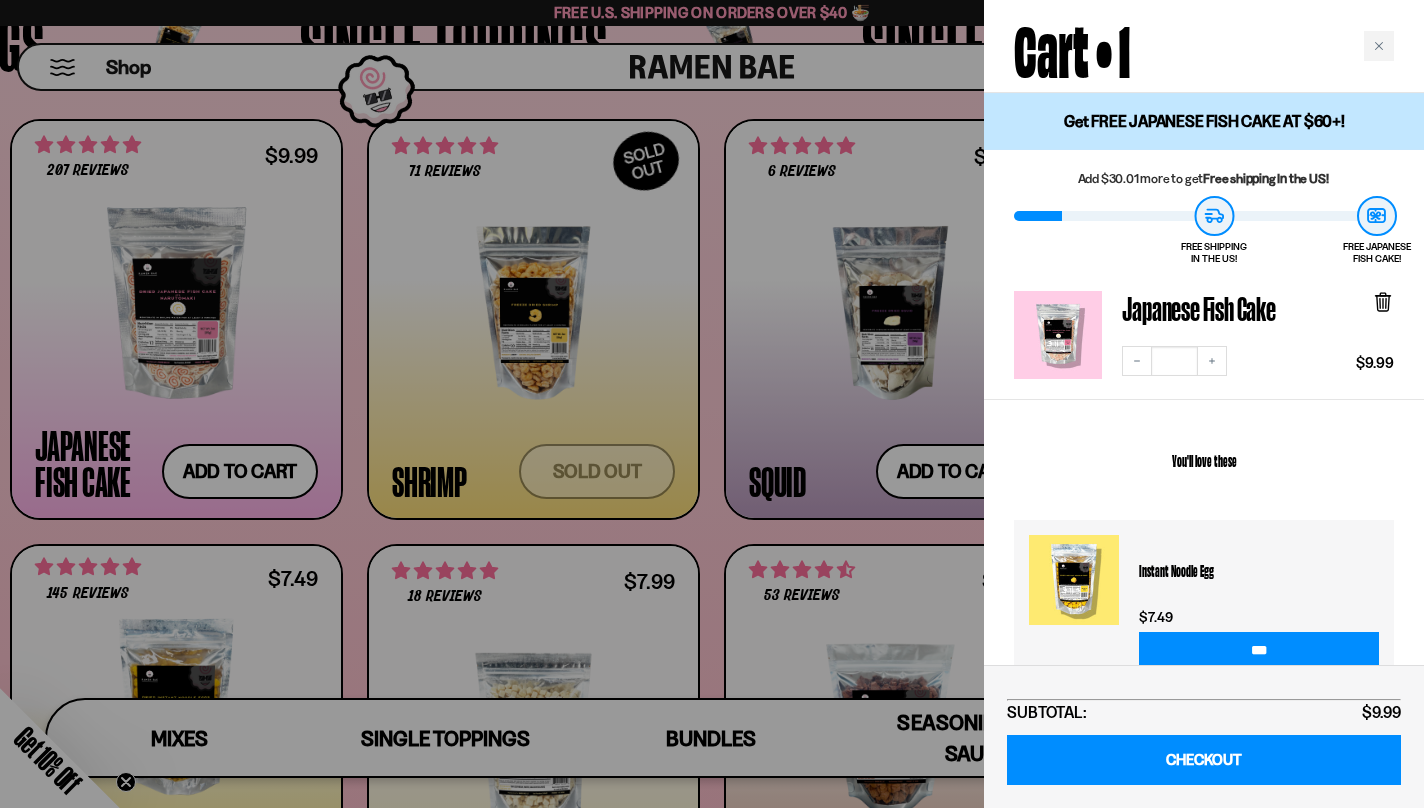 click at bounding box center (712, 404) 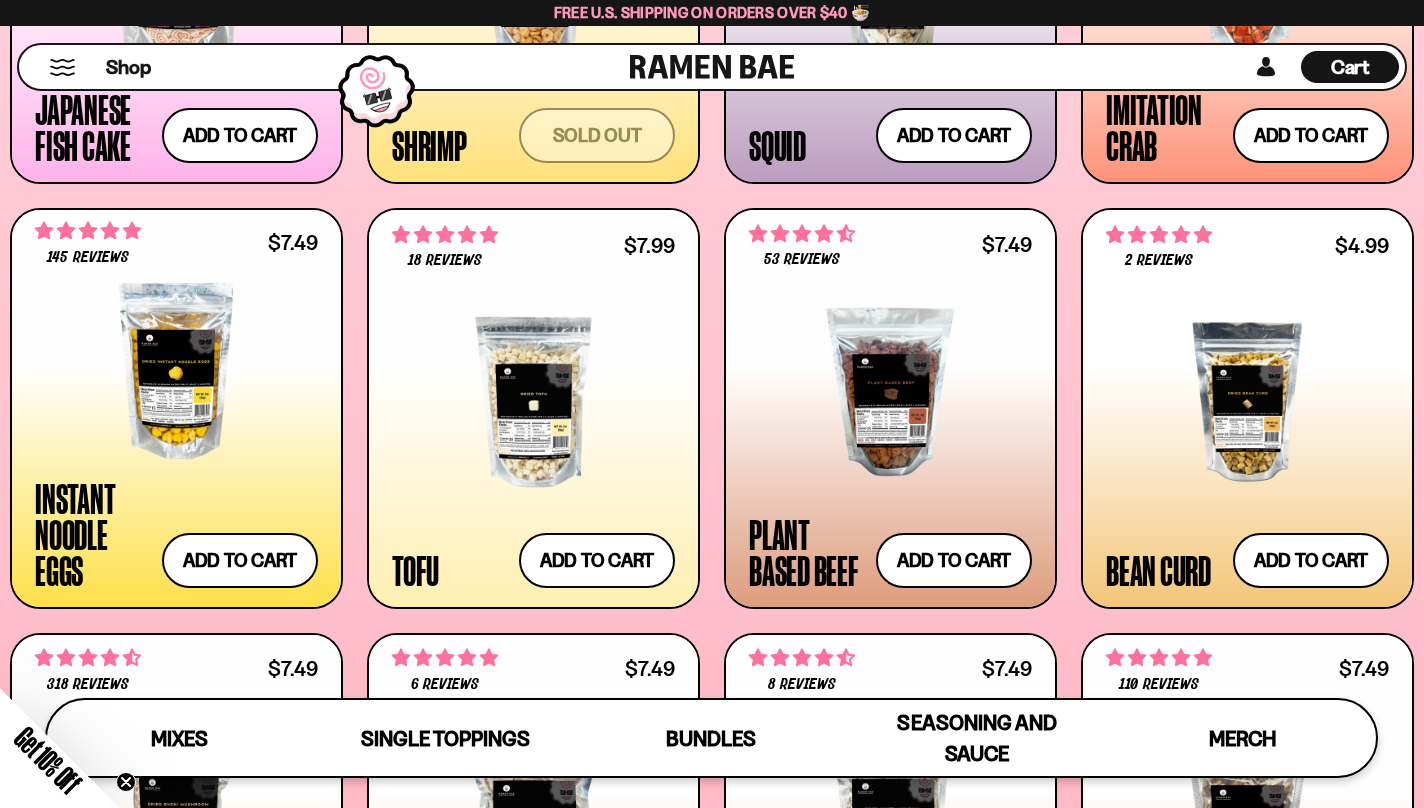 scroll, scrollTop: 2079, scrollLeft: 0, axis: vertical 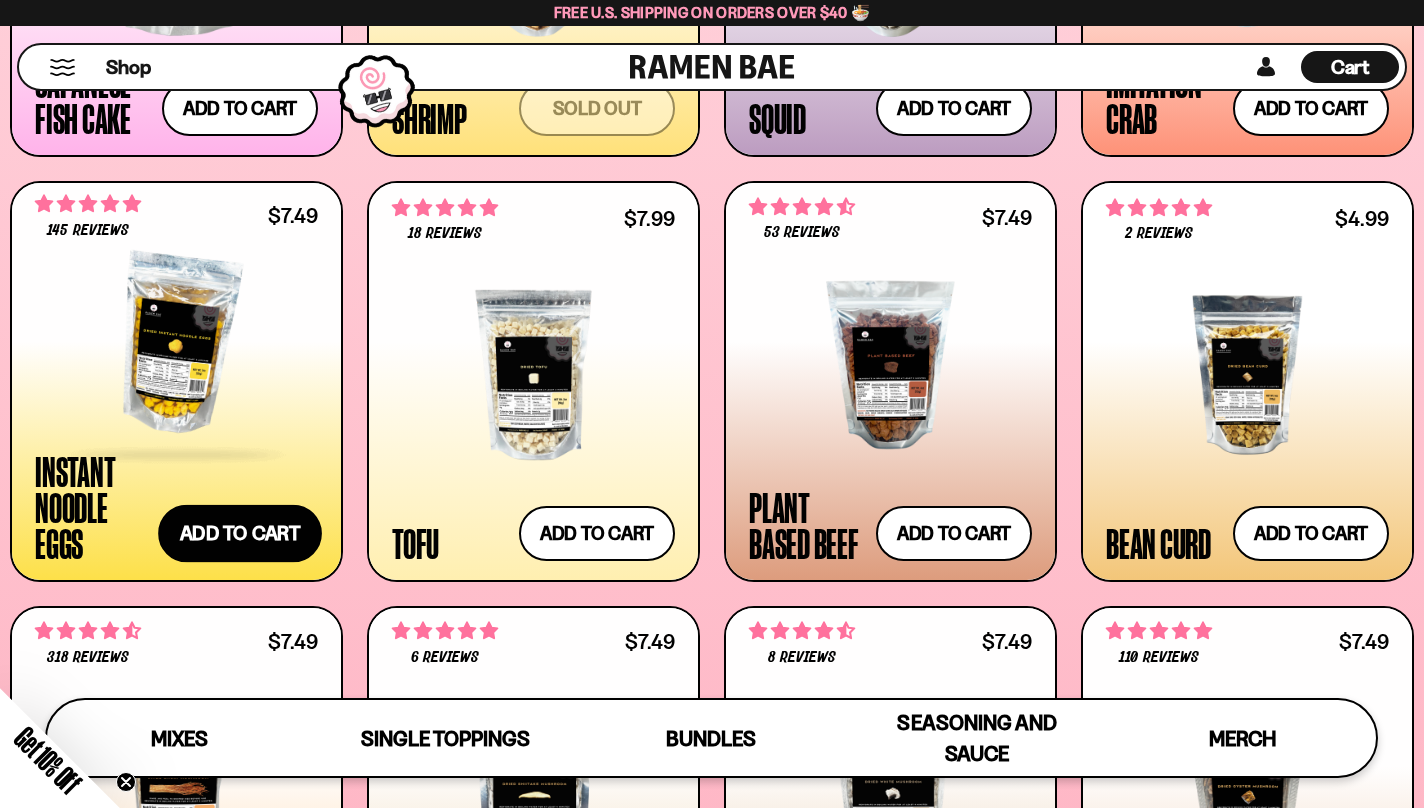 click on "Add to cart
Add
—
Regular price
$7.49
Regular price
Sale price
$7.49
Unit price
/
per" at bounding box center (240, 534) 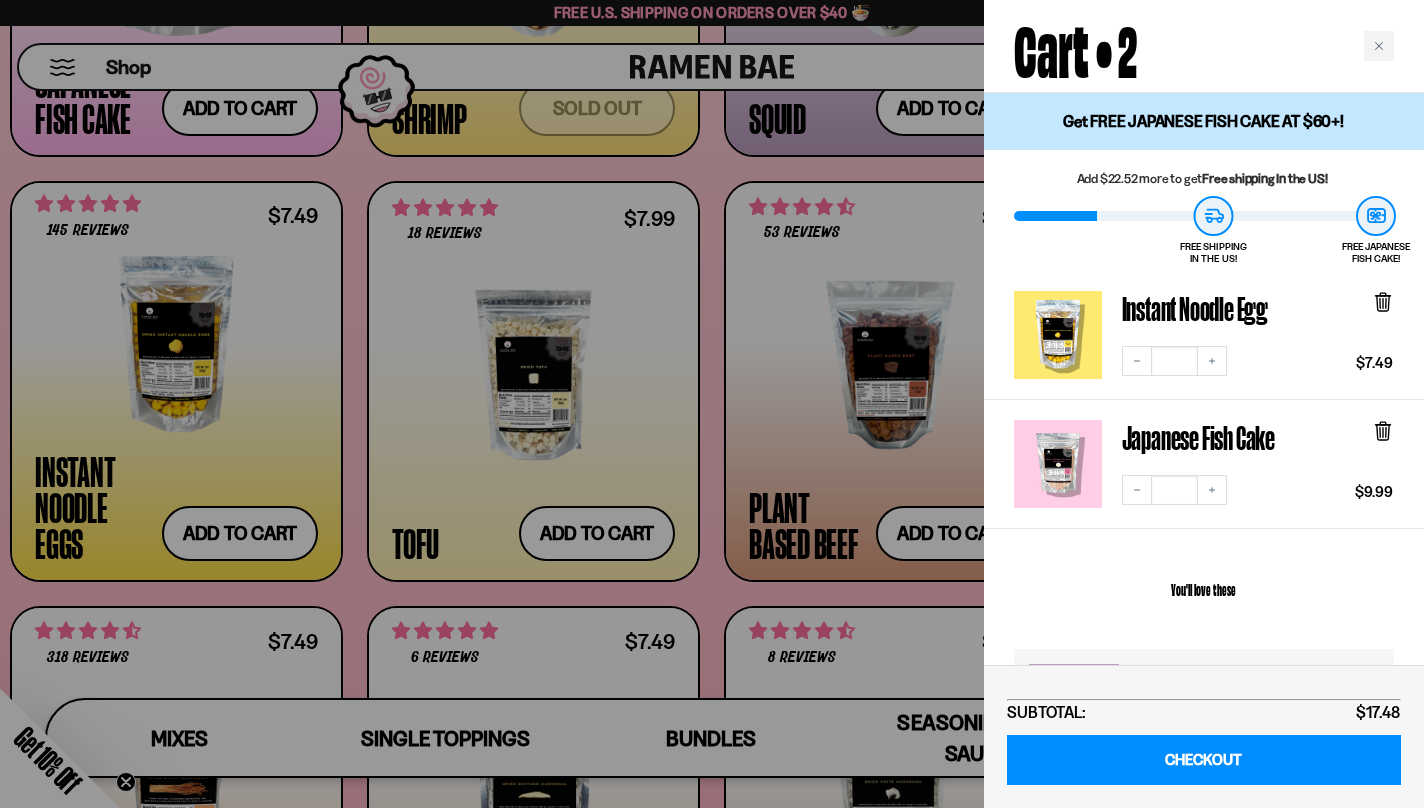 click at bounding box center (712, 404) 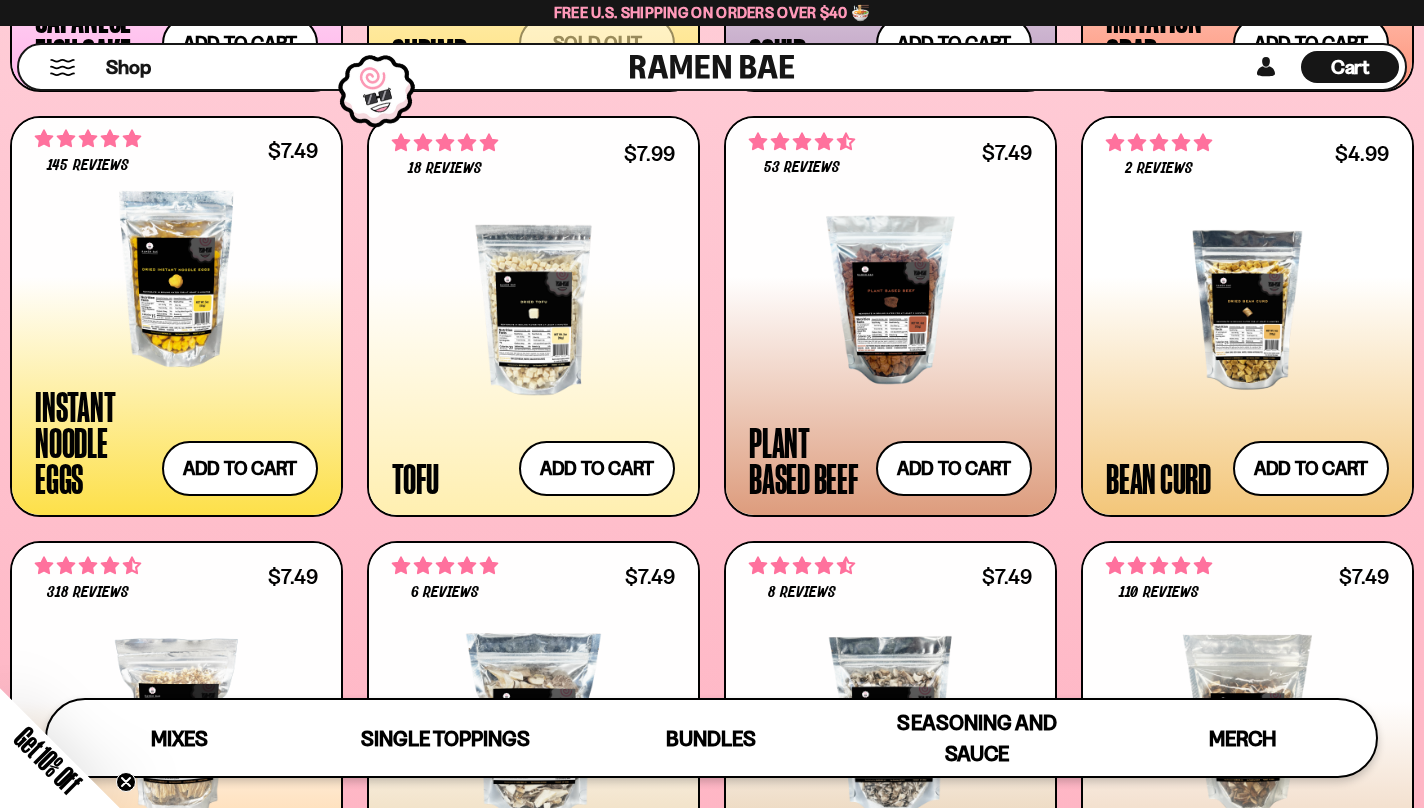 scroll, scrollTop: 2149, scrollLeft: 0, axis: vertical 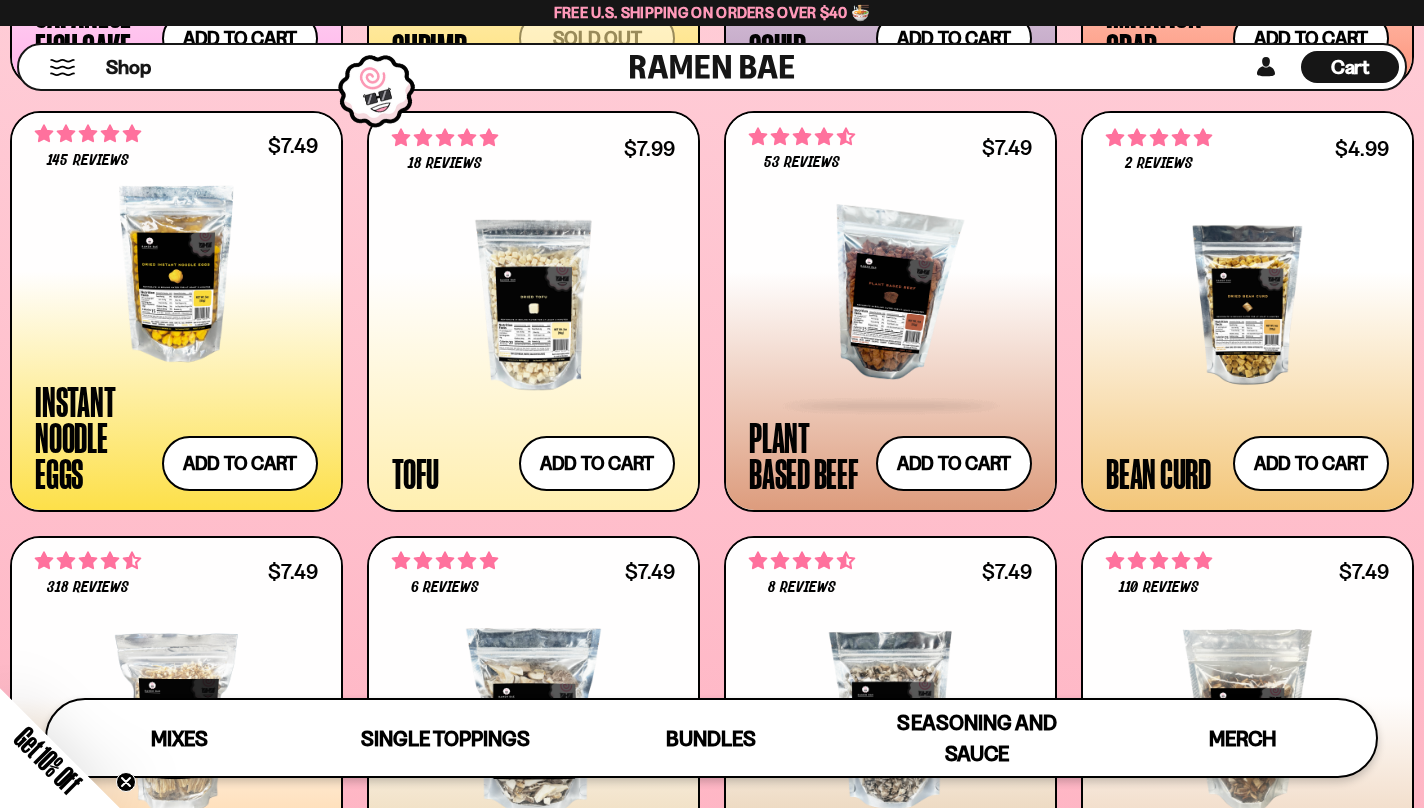 click at bounding box center (890, 295) 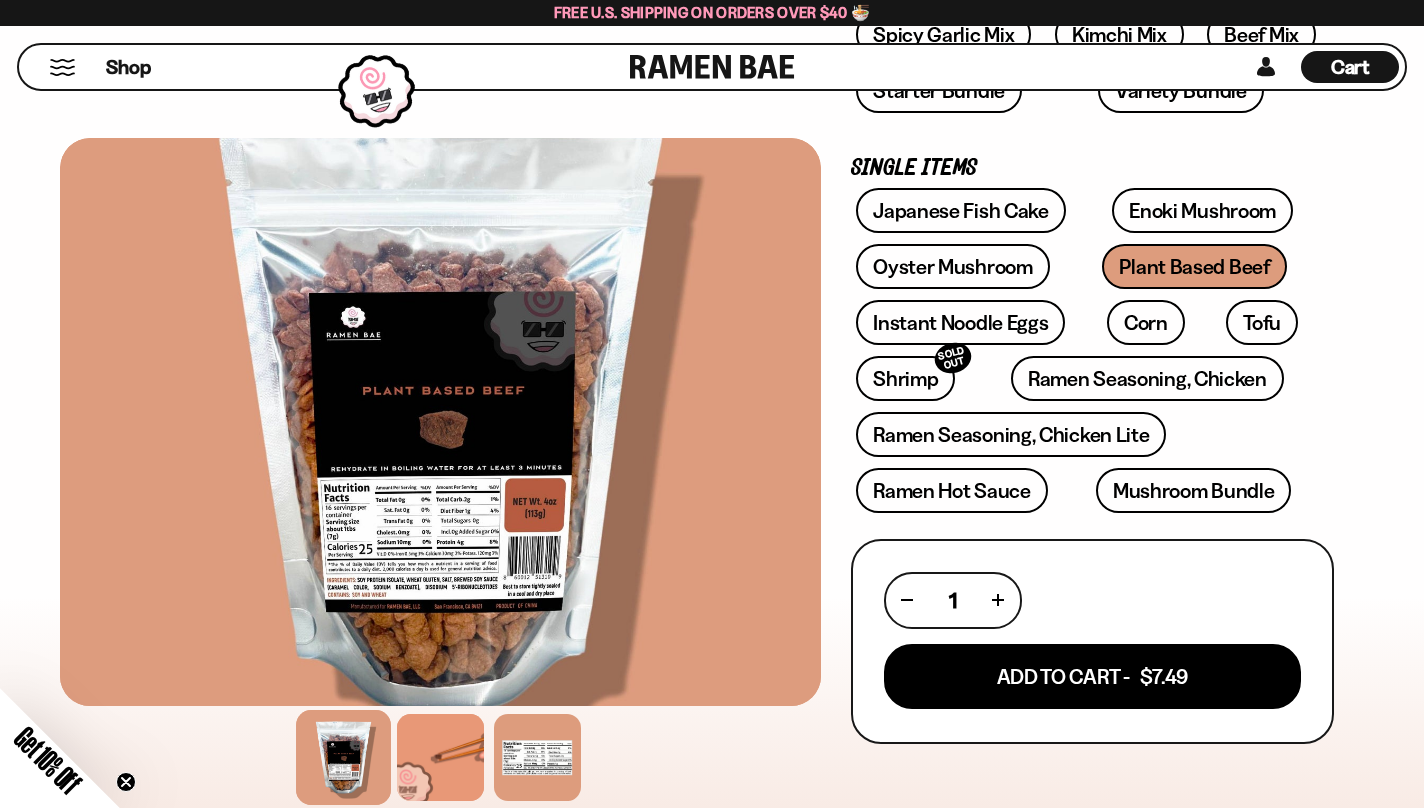 scroll, scrollTop: 487, scrollLeft: 0, axis: vertical 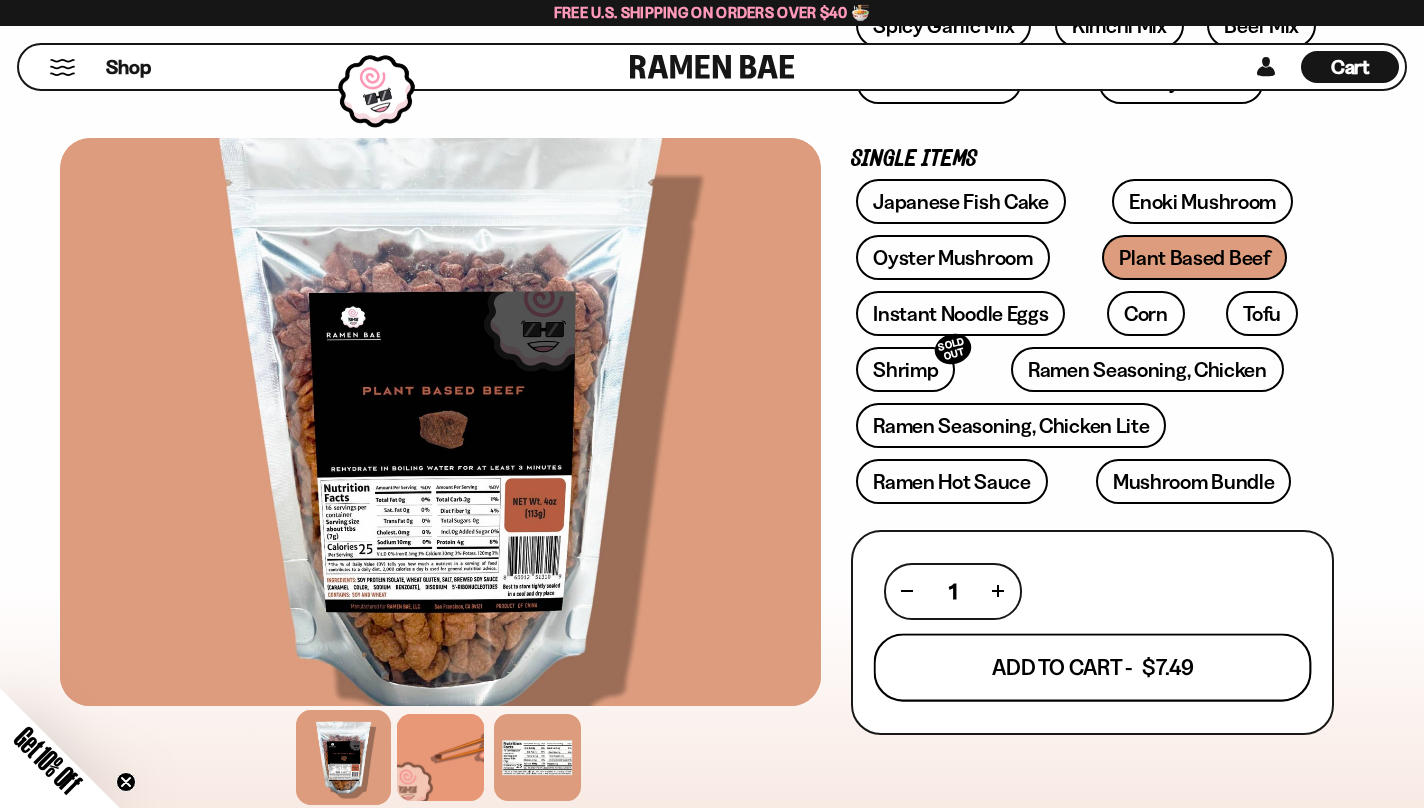 click on "Add To Cart -
$7.49" at bounding box center [1092, 667] 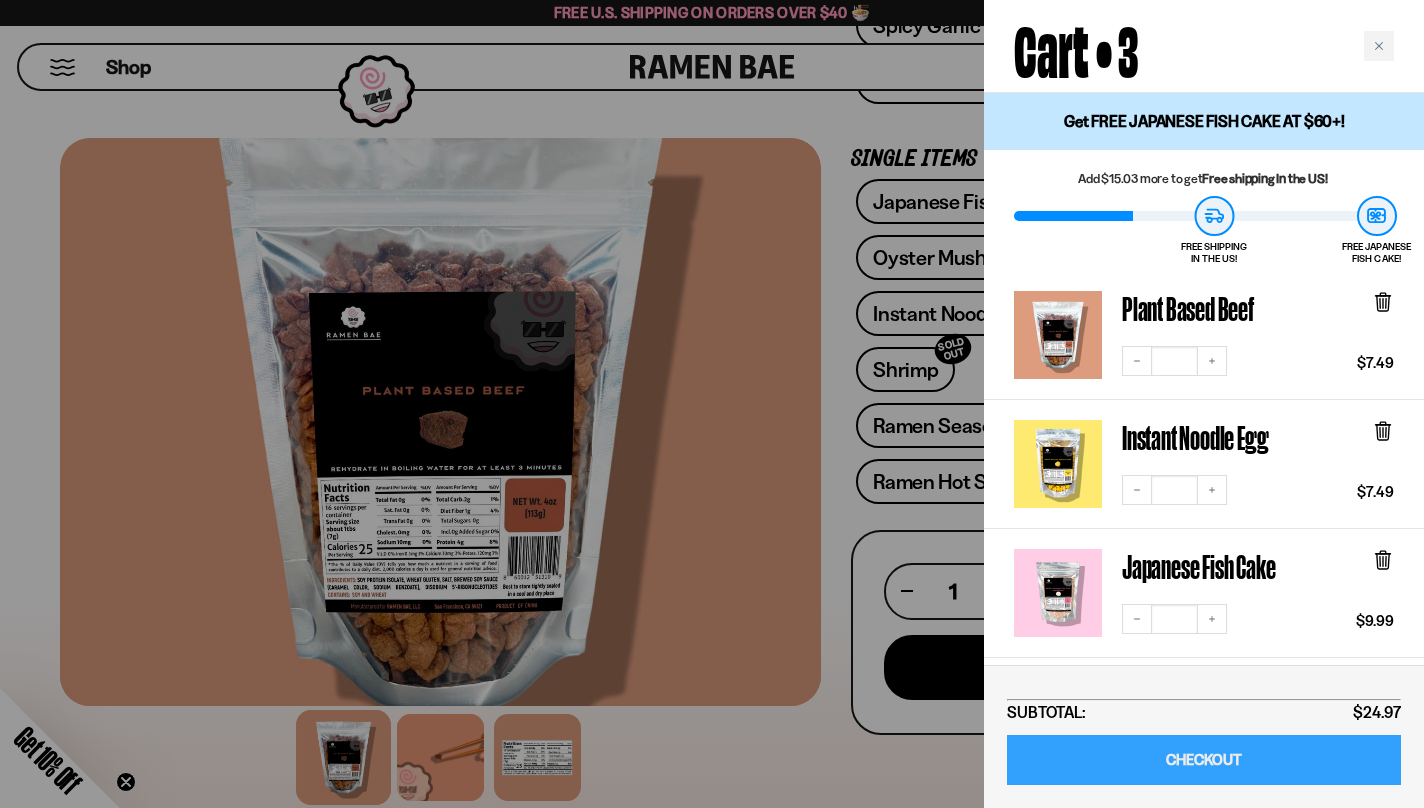 click on "CHECKOUT" at bounding box center [1204, 760] 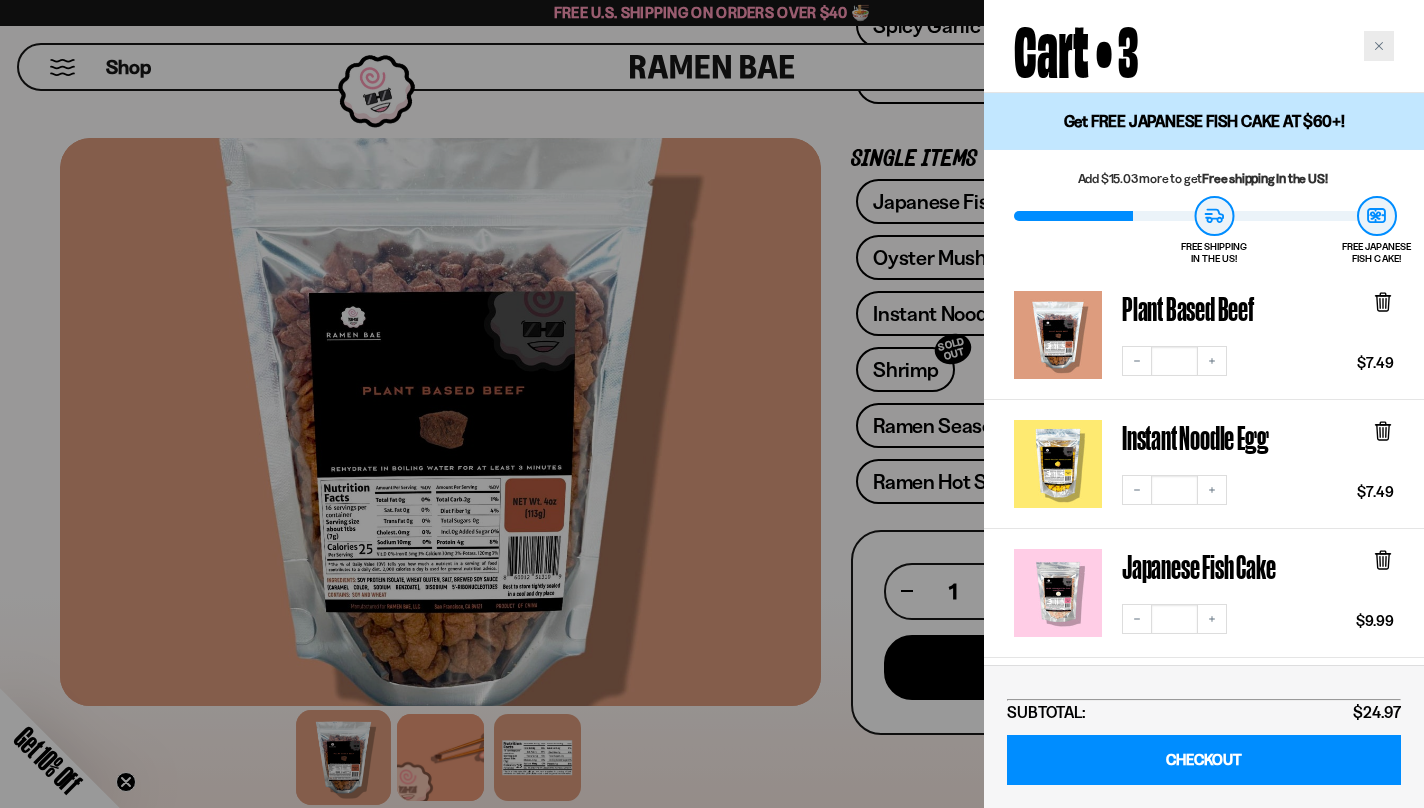 click 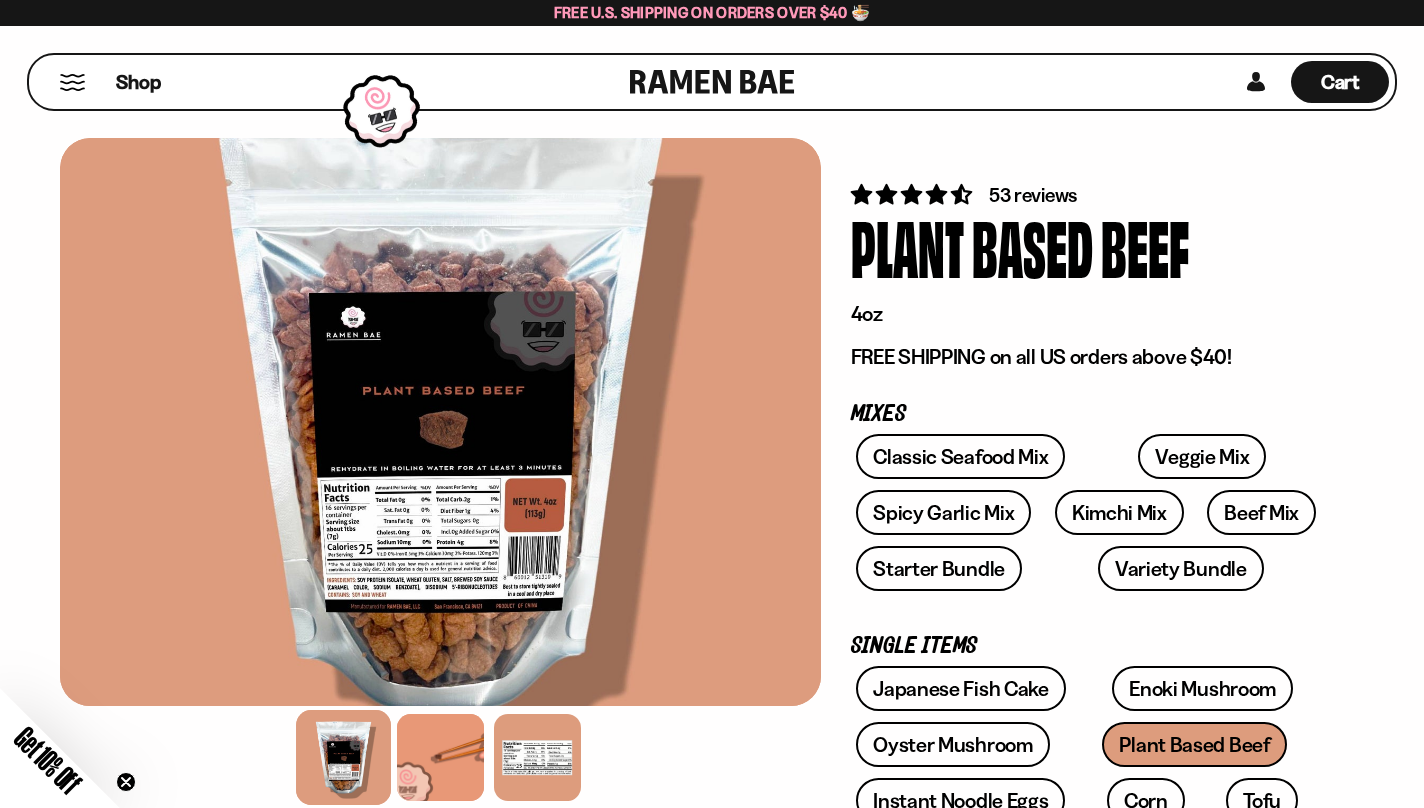 scroll, scrollTop: 0, scrollLeft: 0, axis: both 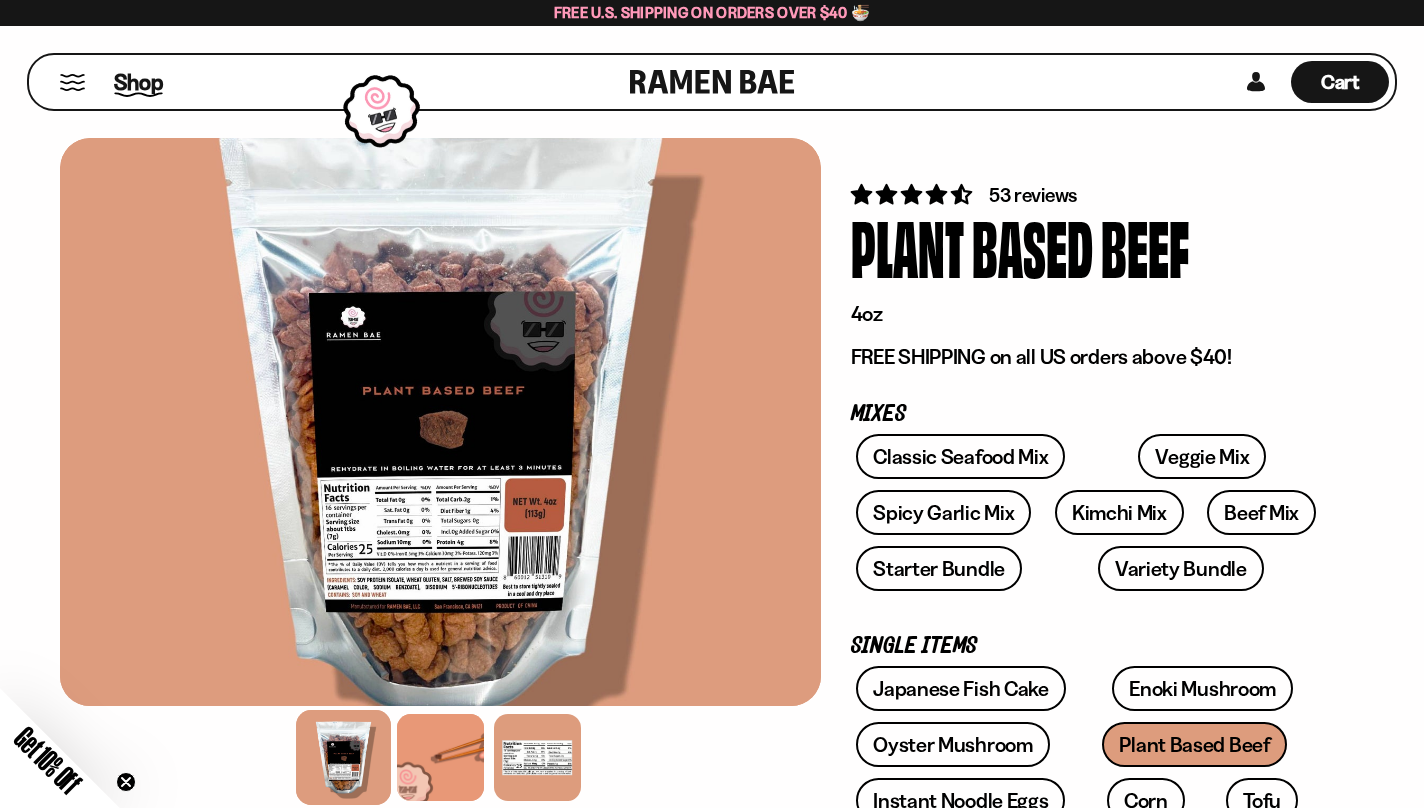 click on "Shop" at bounding box center [138, 82] 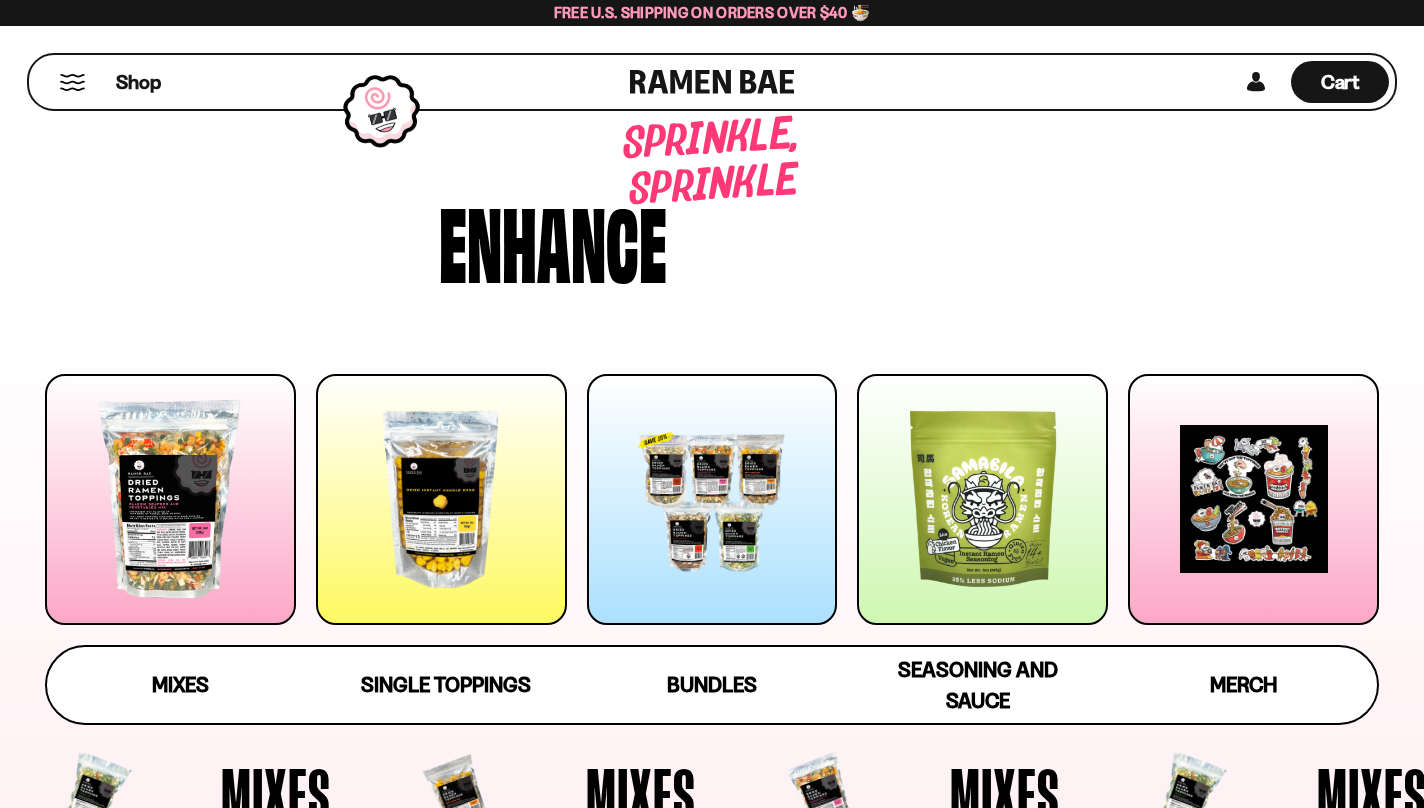 scroll, scrollTop: 0, scrollLeft: 0, axis: both 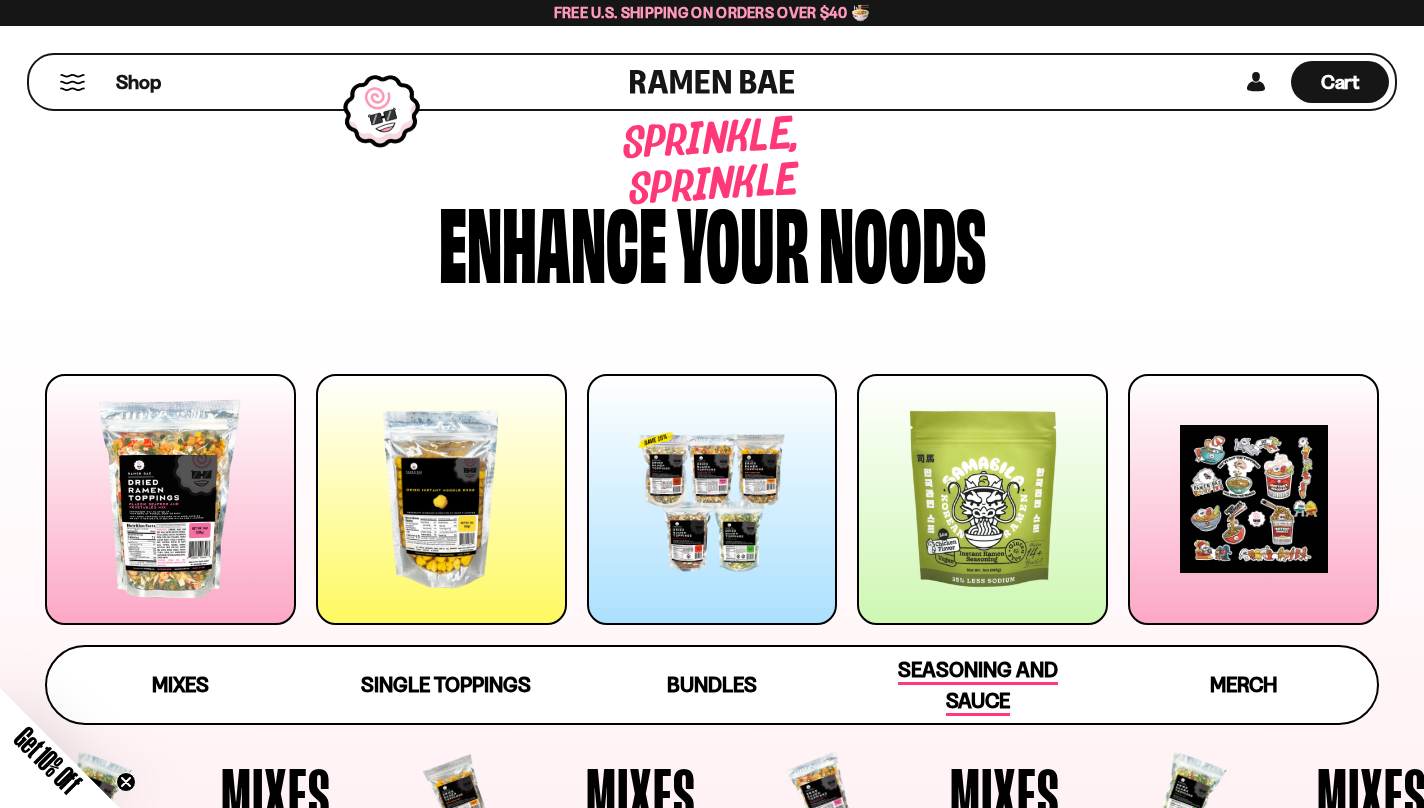 click on "Seasoning and Sauce" at bounding box center (977, 686) 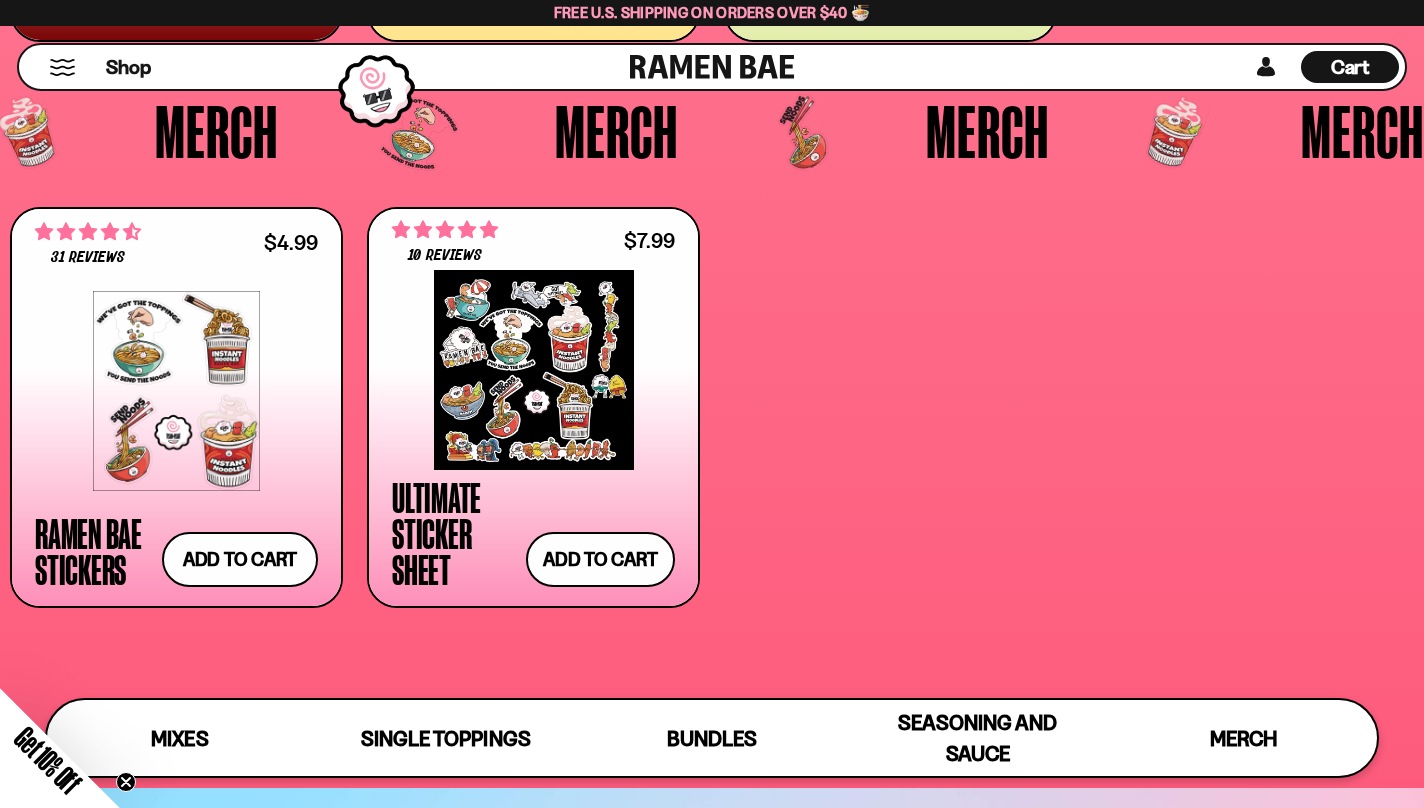 scroll, scrollTop: 5453, scrollLeft: 0, axis: vertical 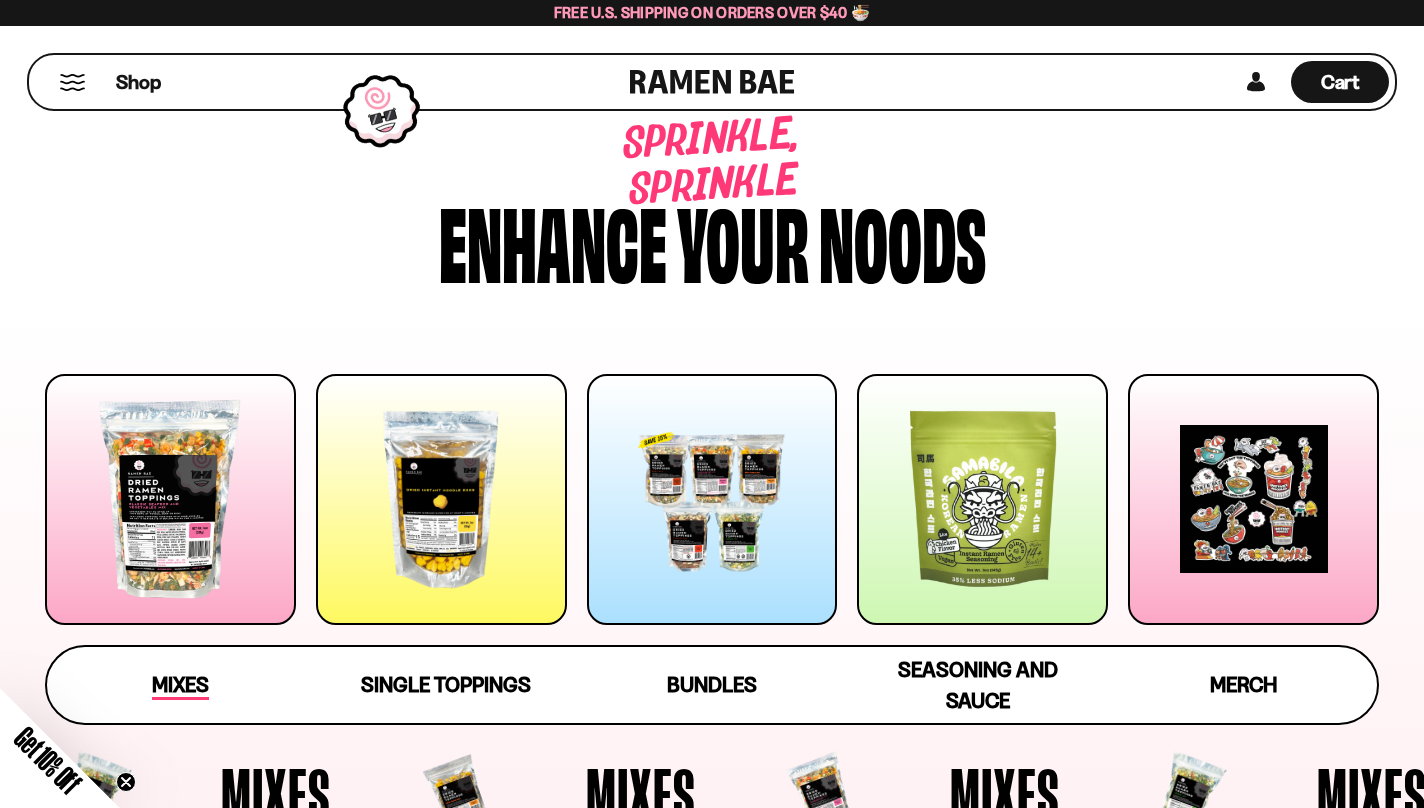 click on "Mixes" at bounding box center (180, 686) 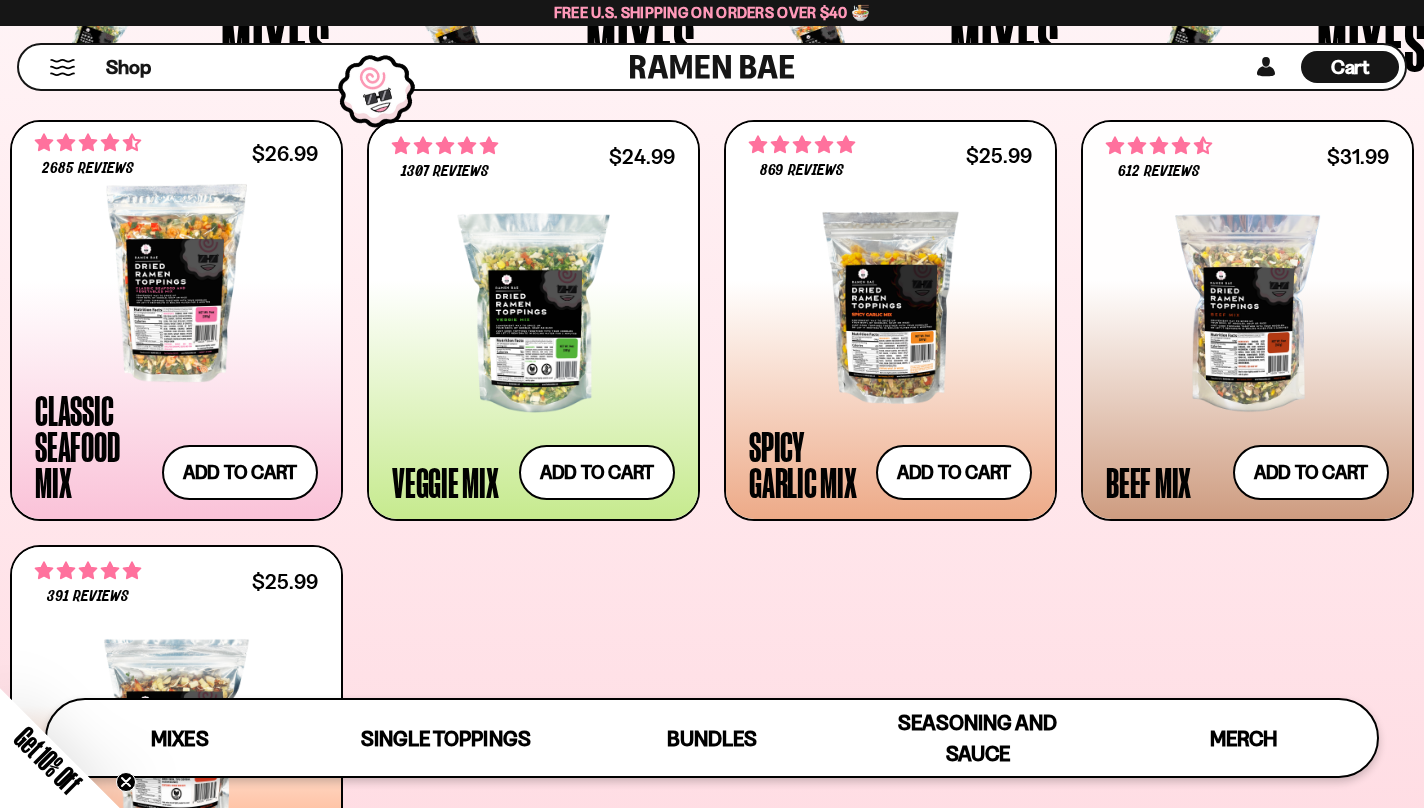 scroll, scrollTop: 726, scrollLeft: 0, axis: vertical 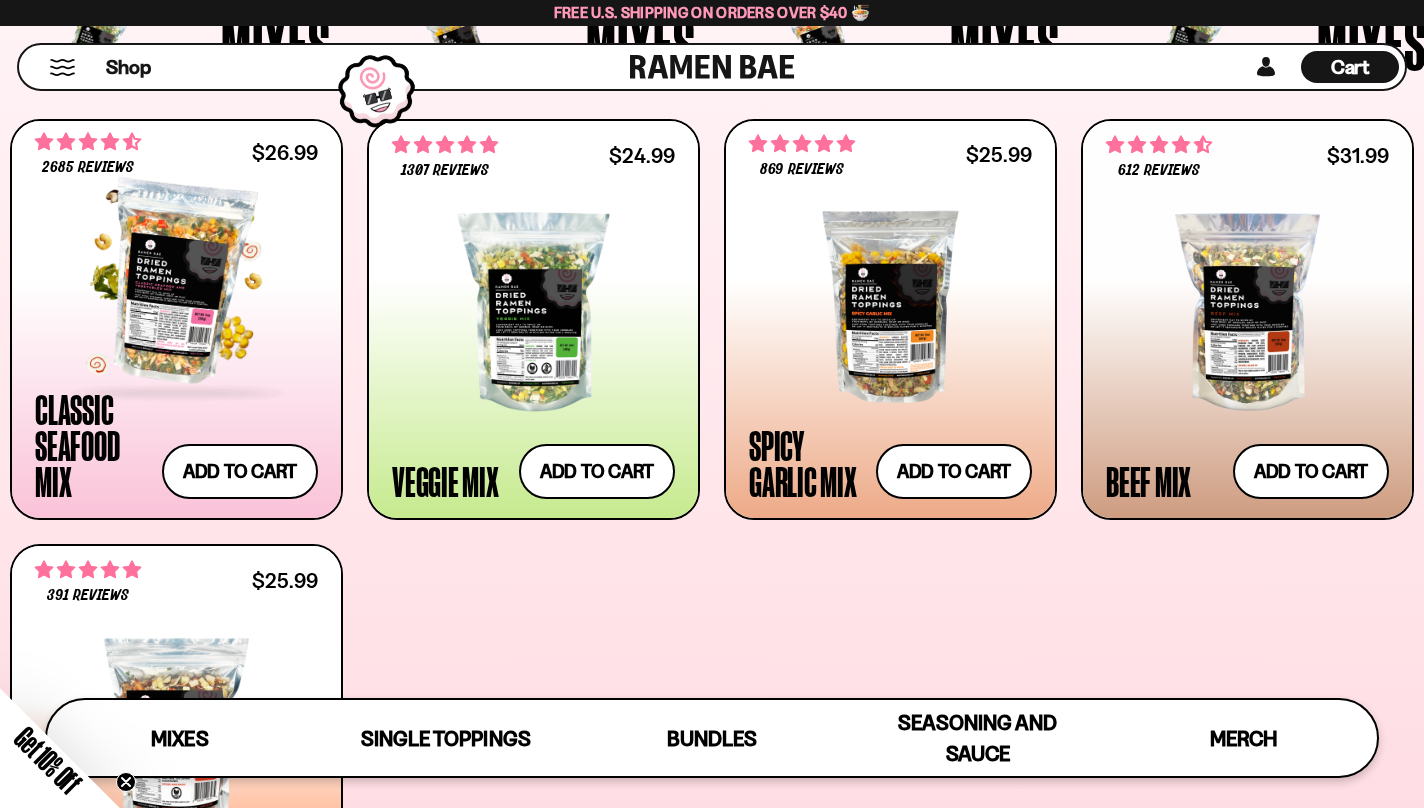 click at bounding box center (176, 282) 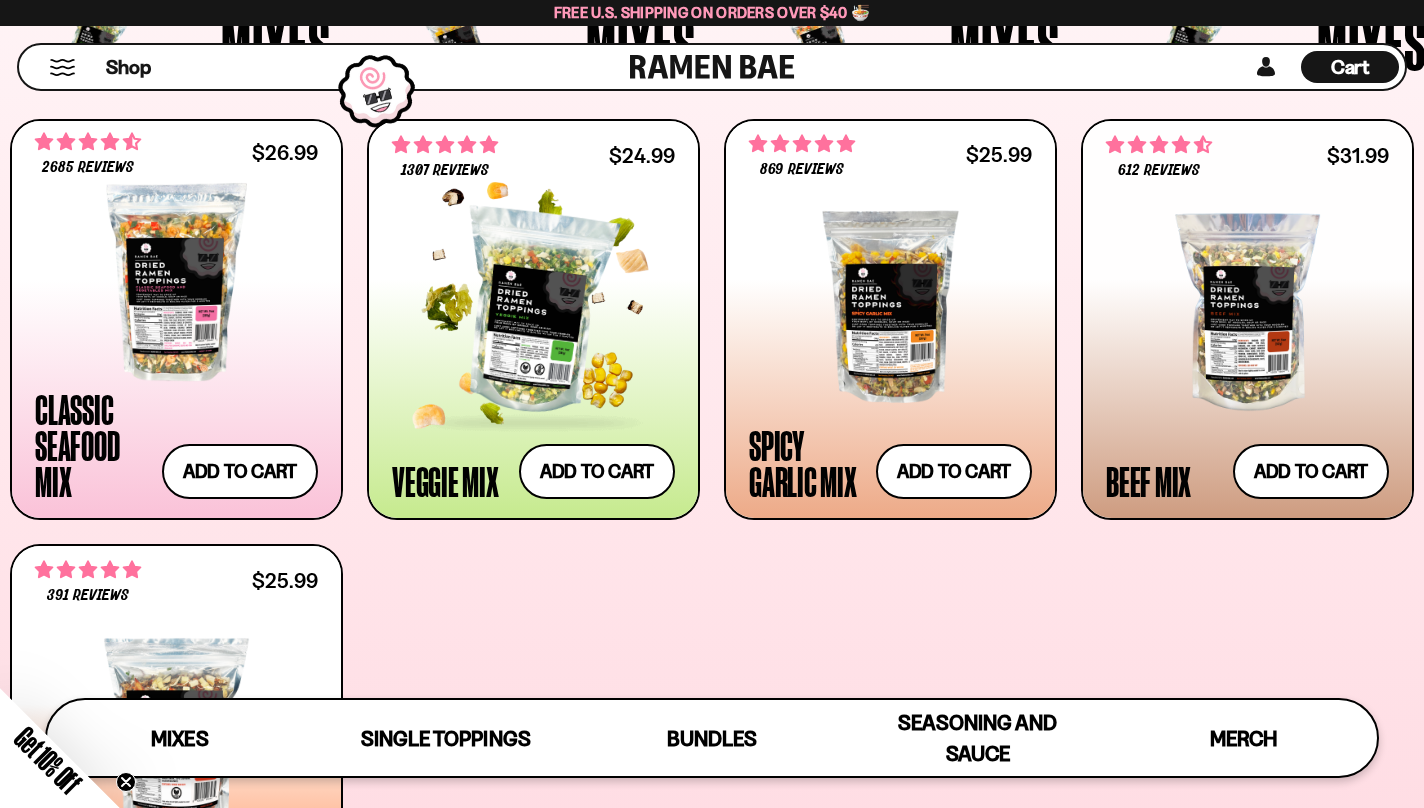 click at bounding box center [533, 312] 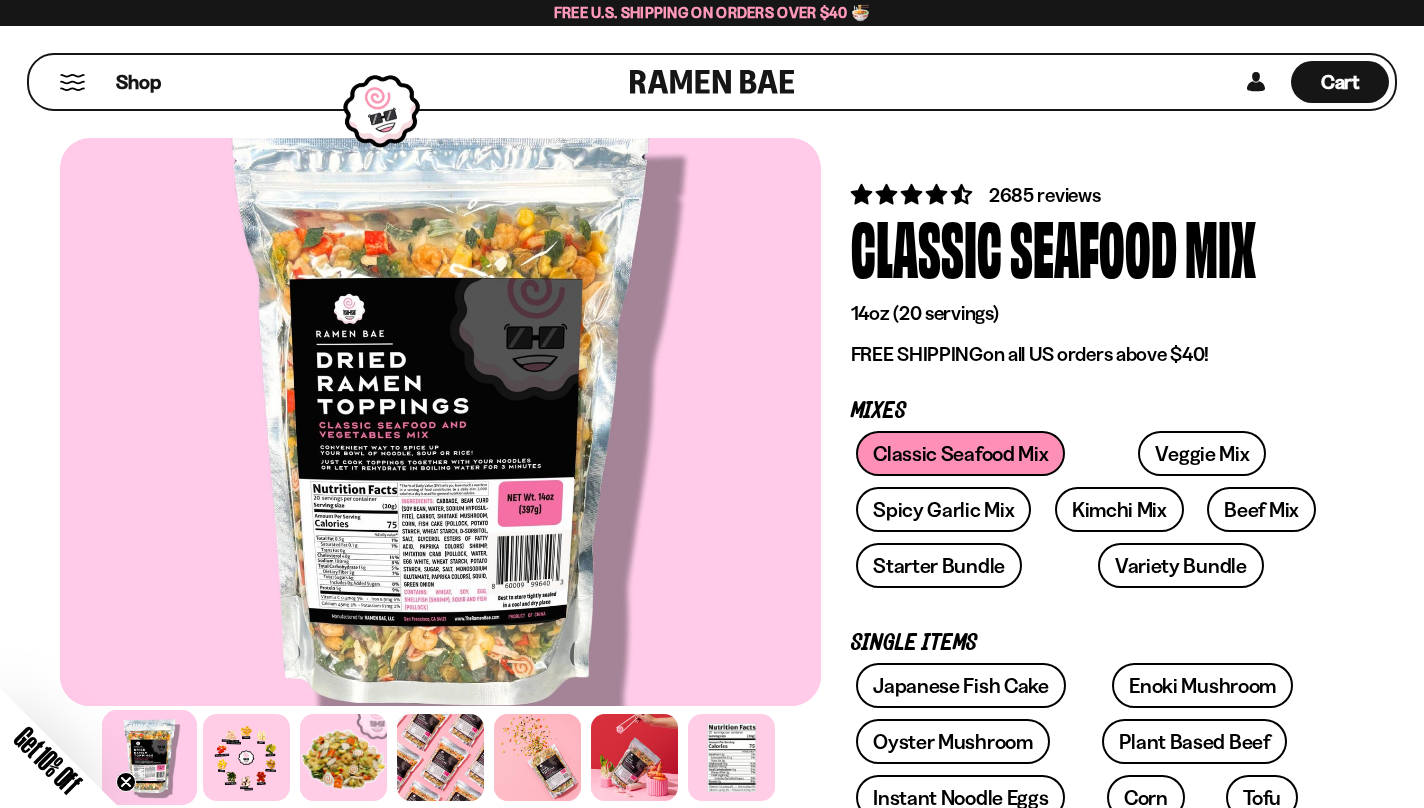 scroll, scrollTop: 0, scrollLeft: 0, axis: both 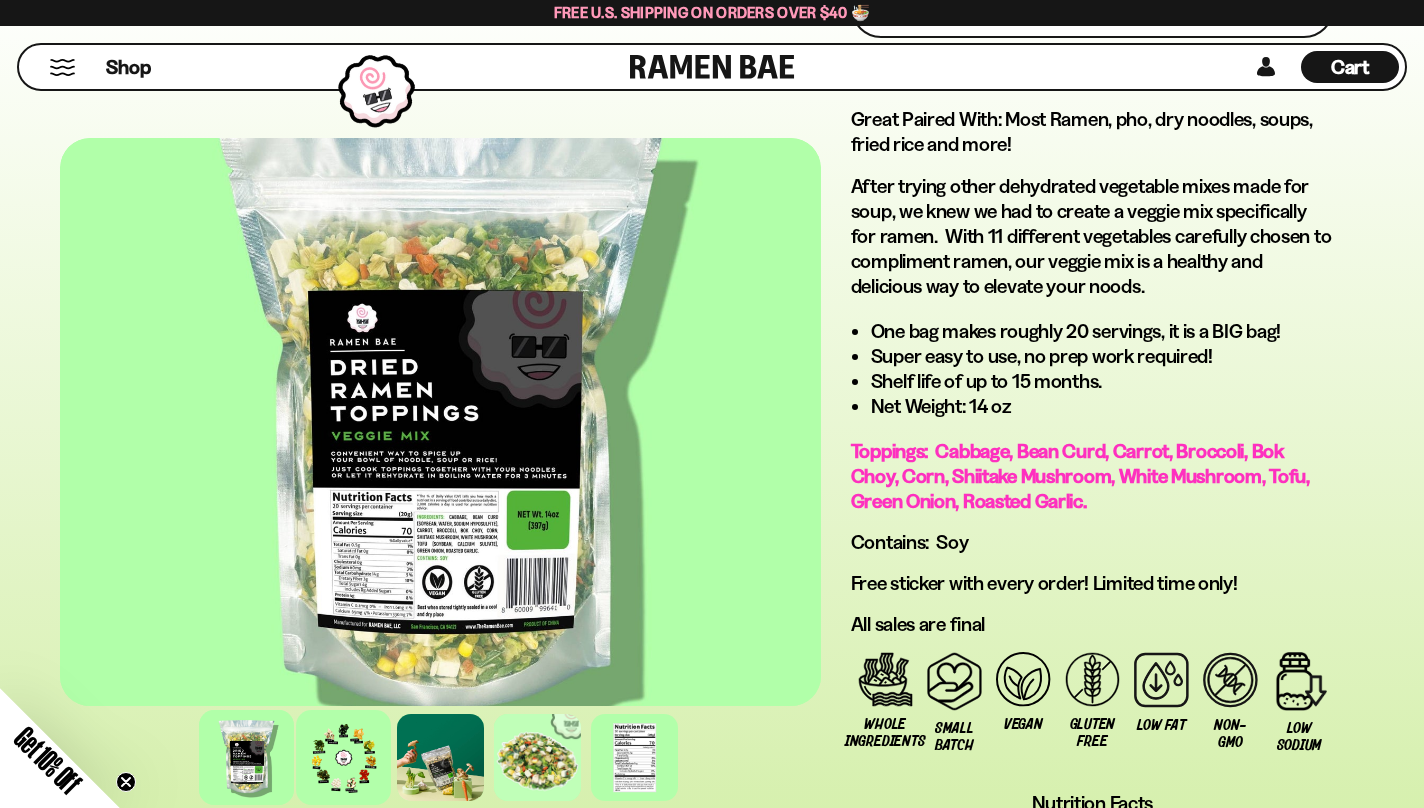 click at bounding box center (343, 757) 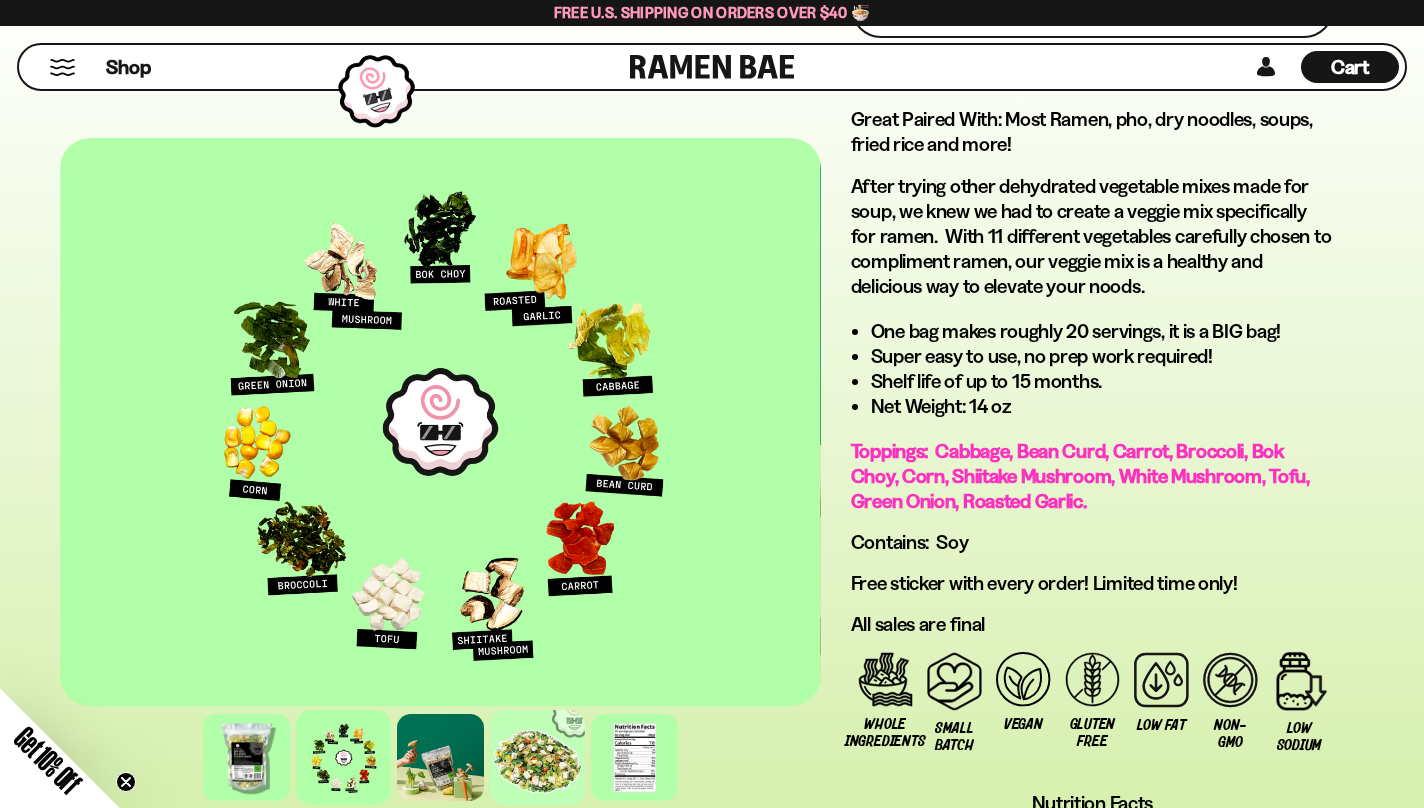 click at bounding box center (537, 757) 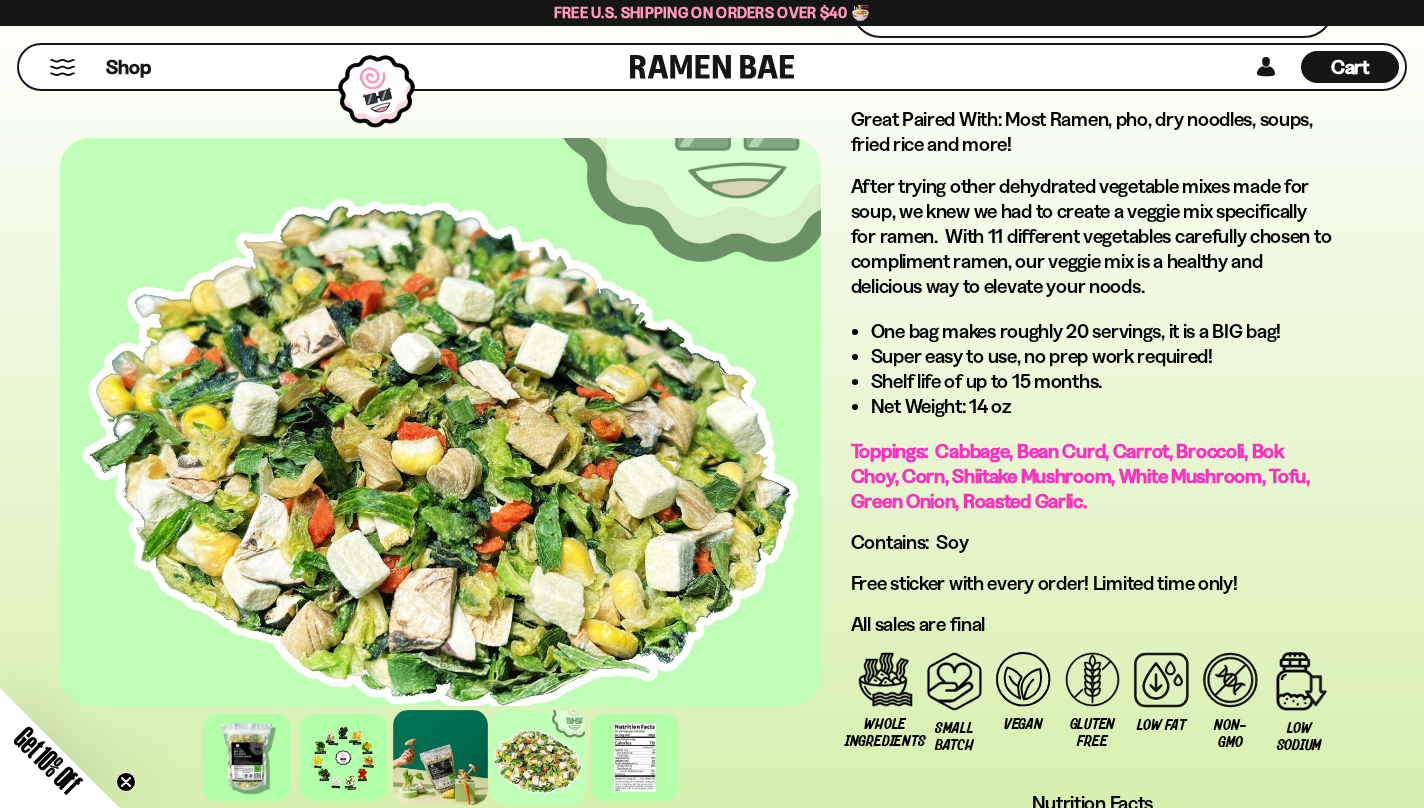 click at bounding box center (440, 757) 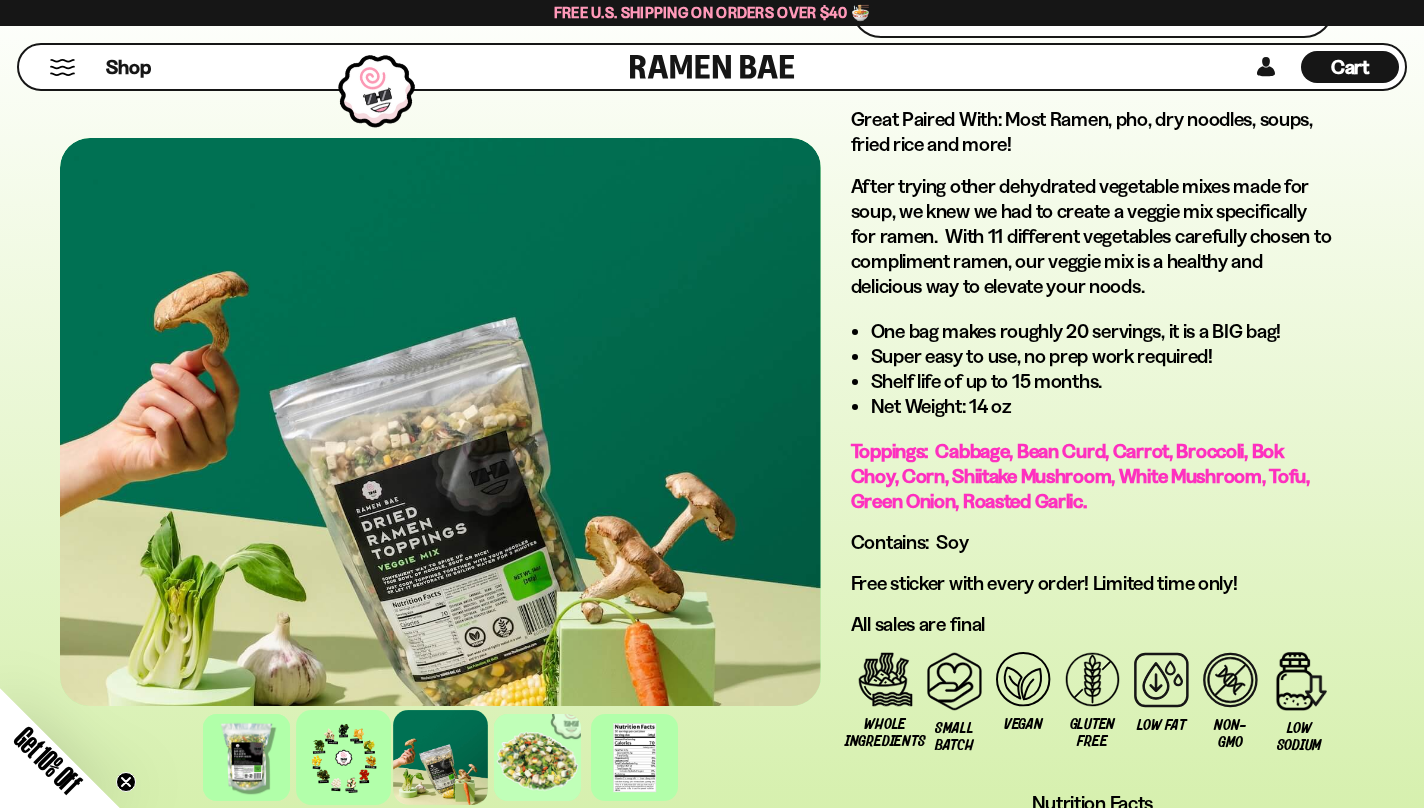 click at bounding box center [343, 757] 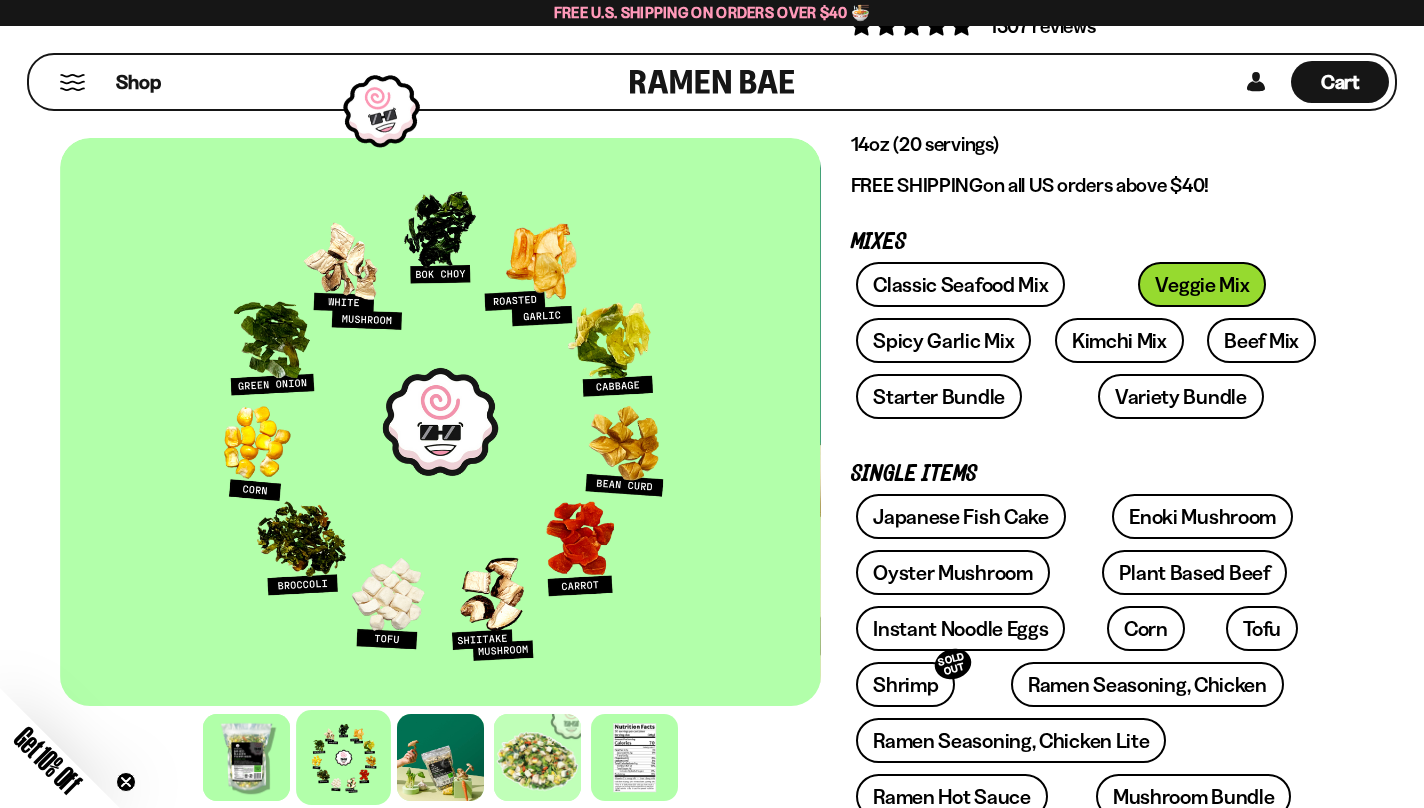 scroll, scrollTop: 68, scrollLeft: 0, axis: vertical 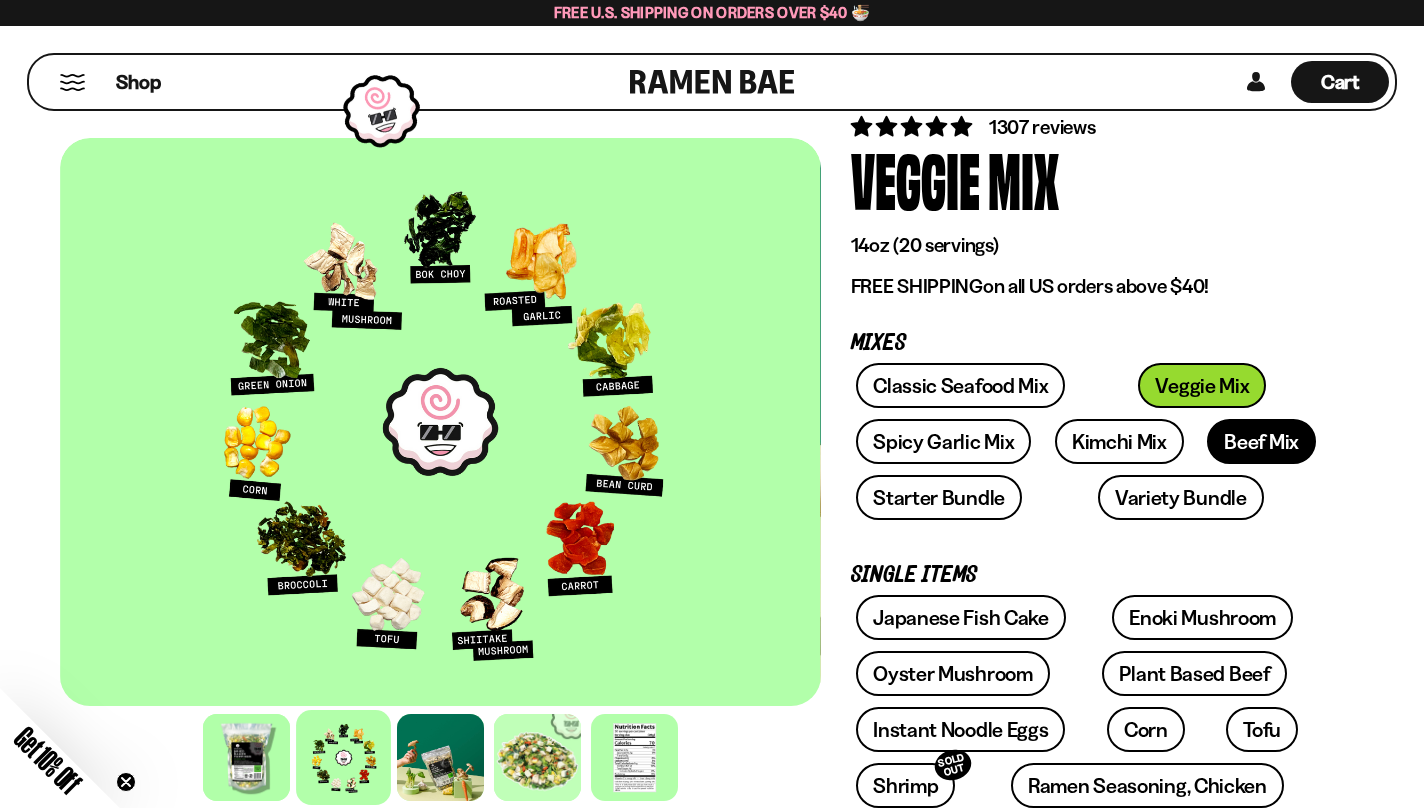 click on "Beef Mix" at bounding box center (1261, 441) 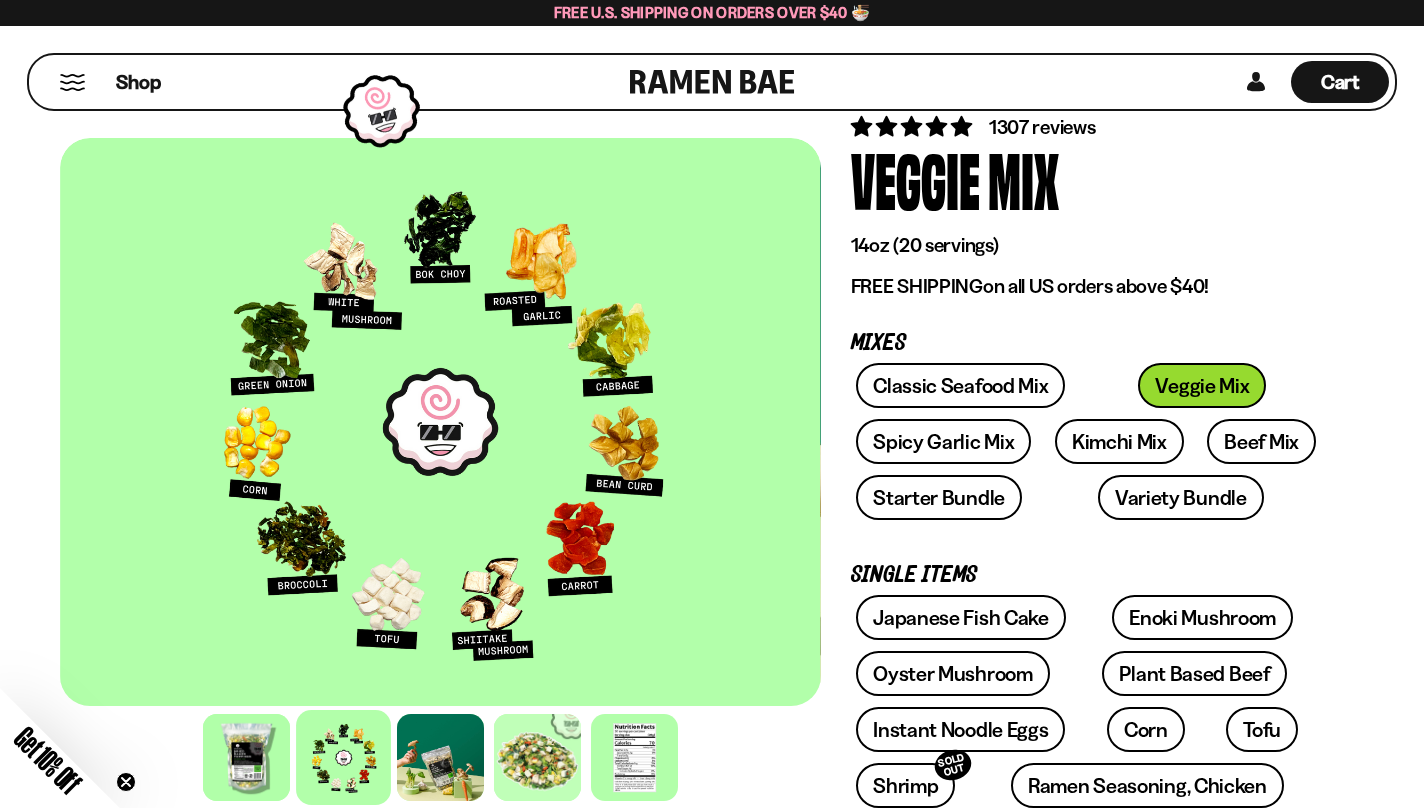 click on "Classic Seafood Mix
Veggie Mix
Spicy Garlic Mix
Kimchi Mix
Beef Mix" at bounding box center (1092, 447) 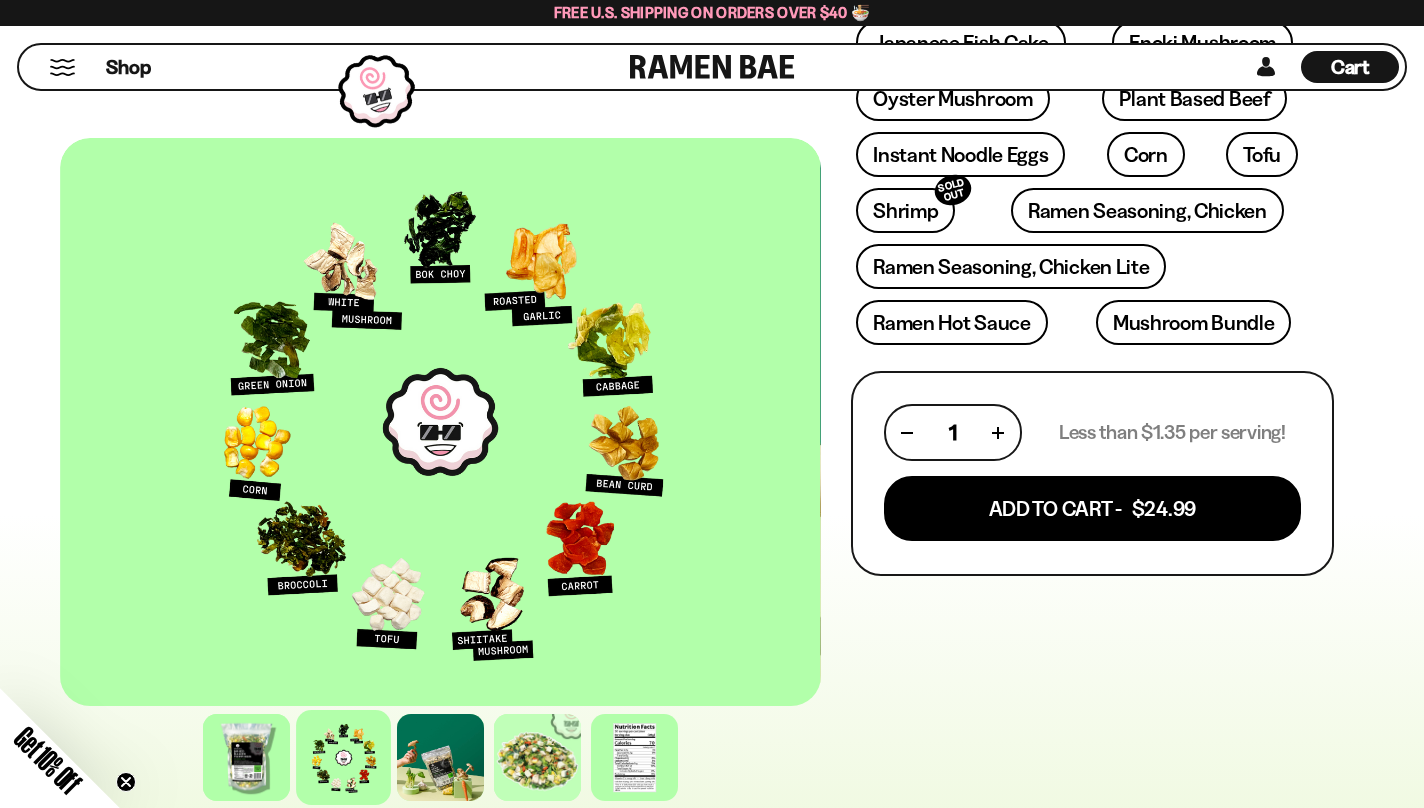 scroll, scrollTop: 907, scrollLeft: 0, axis: vertical 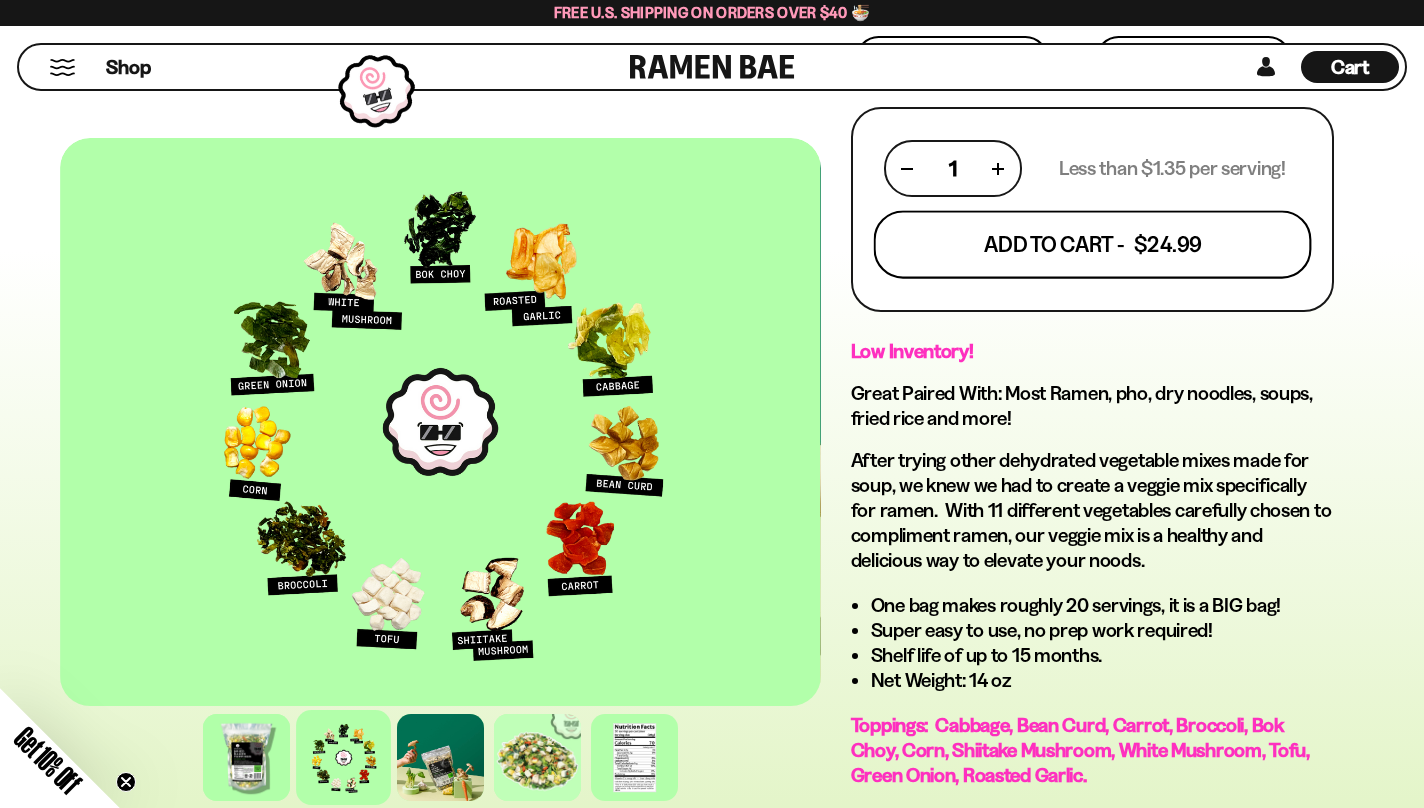 click on "Add To Cart -
$24.99" at bounding box center [1092, 245] 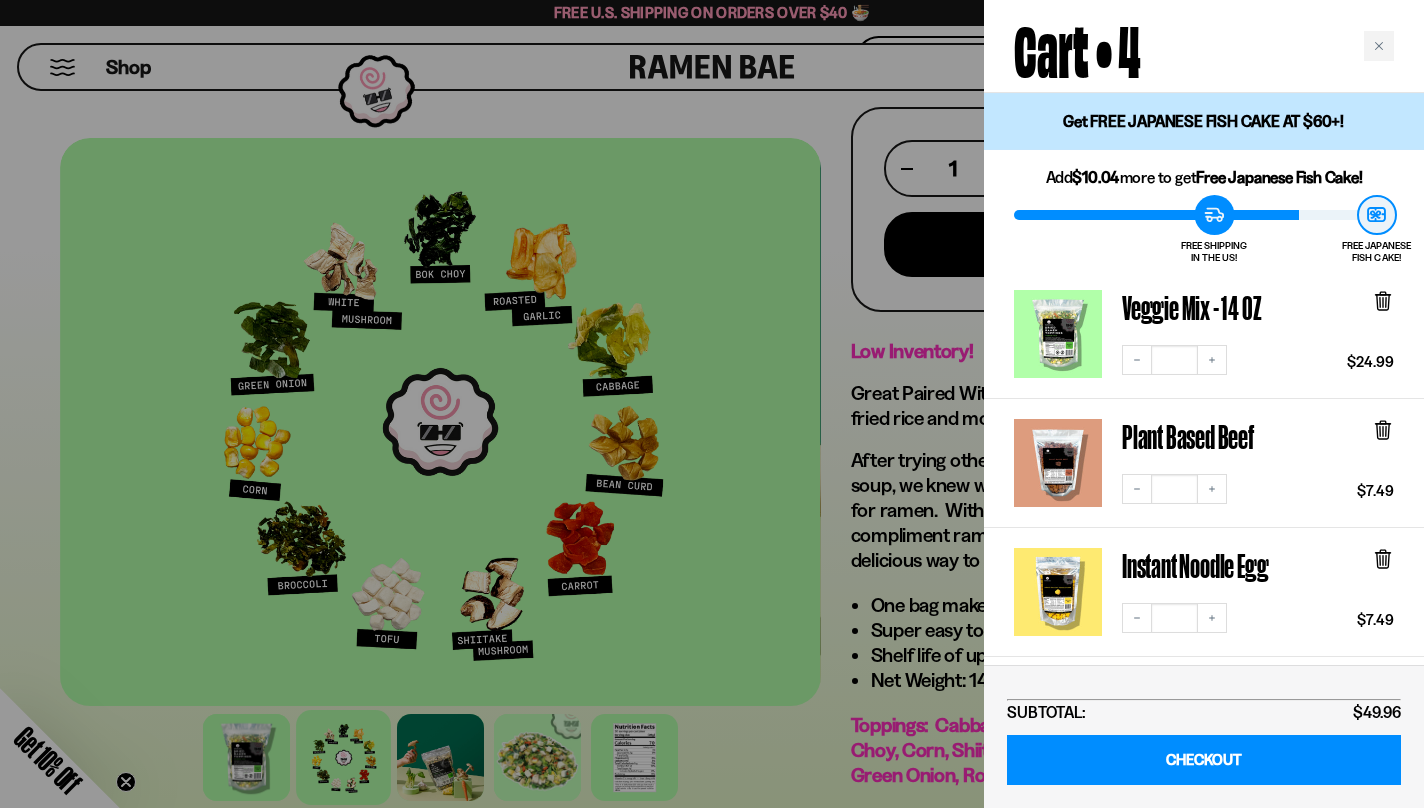 click at bounding box center [712, 404] 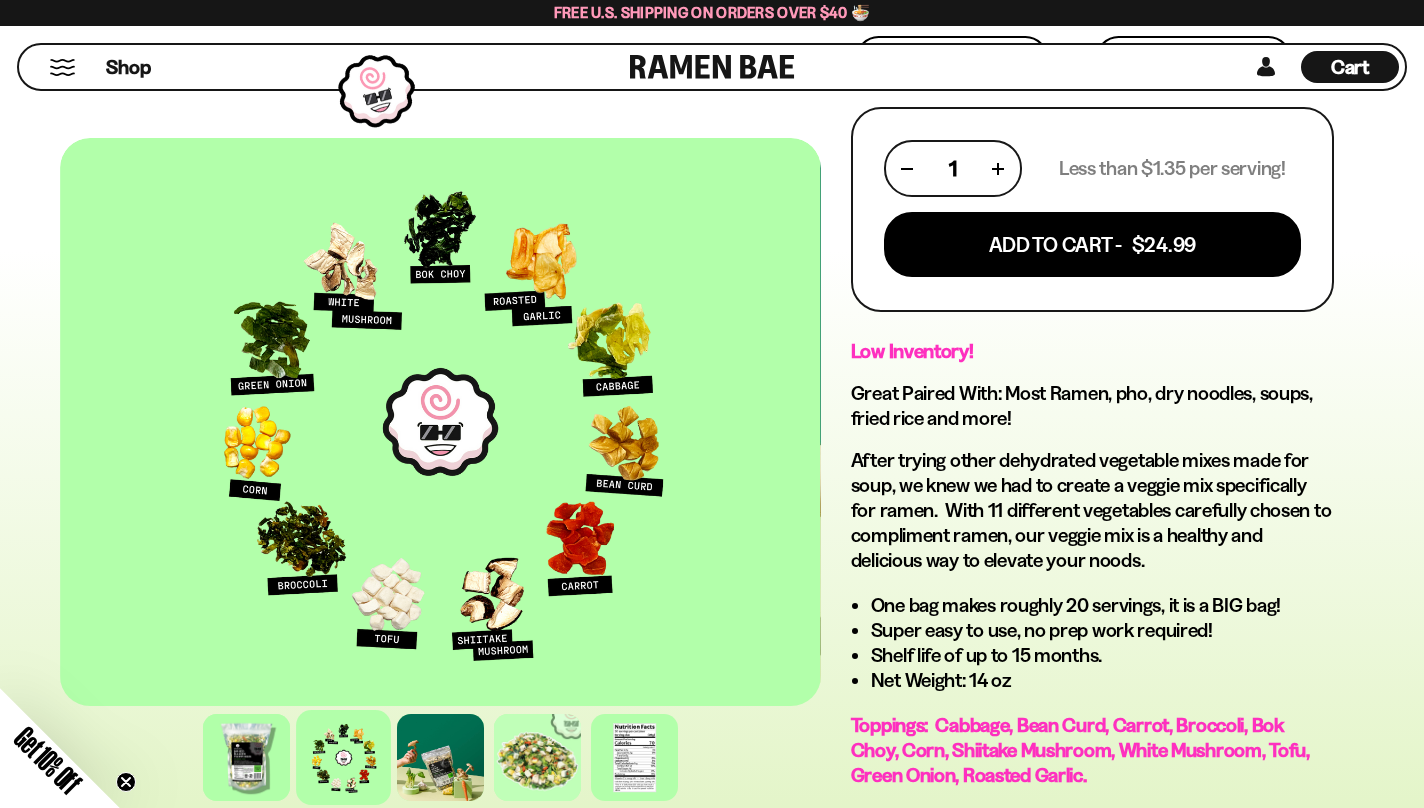 click at bounding box center (62, 67) 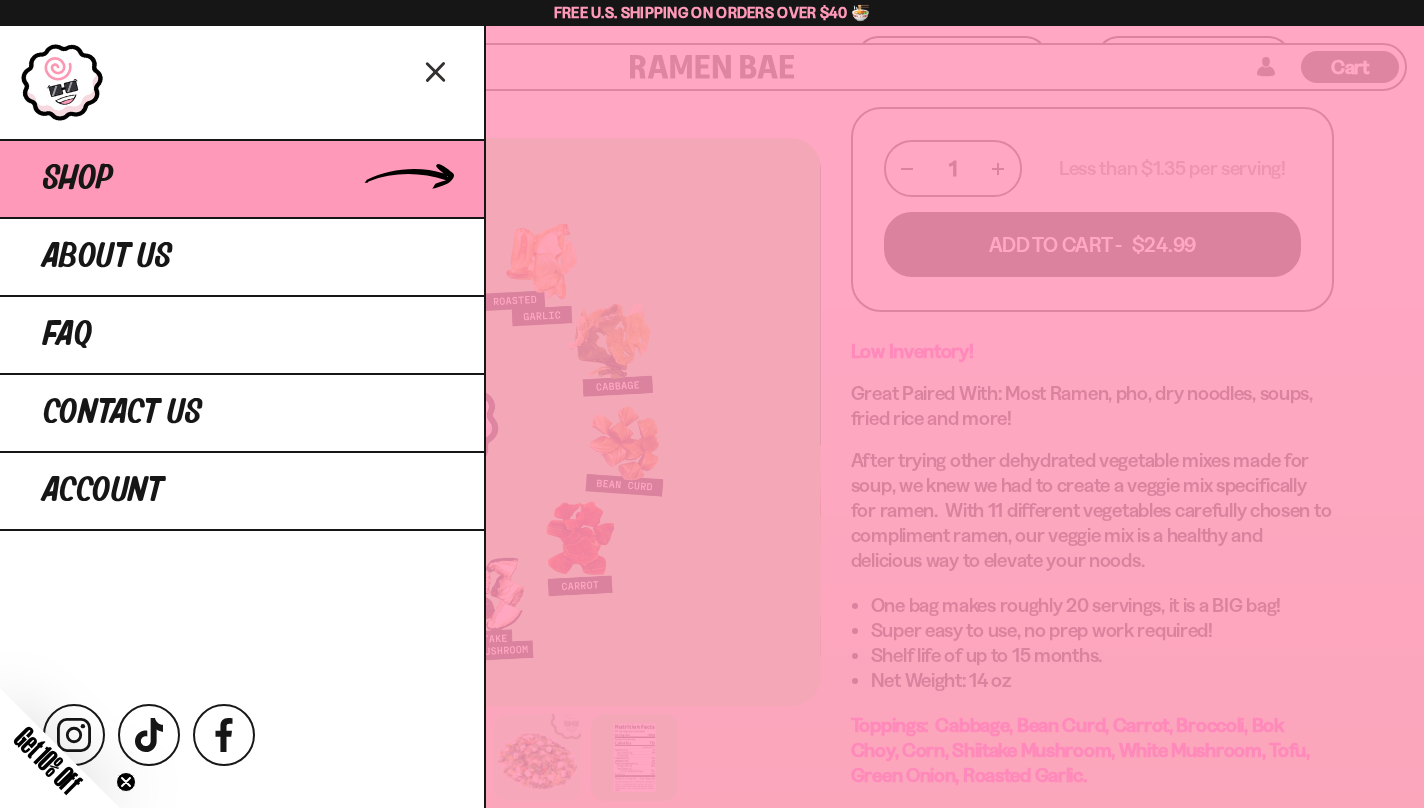 click on "Shop" at bounding box center [78, 179] 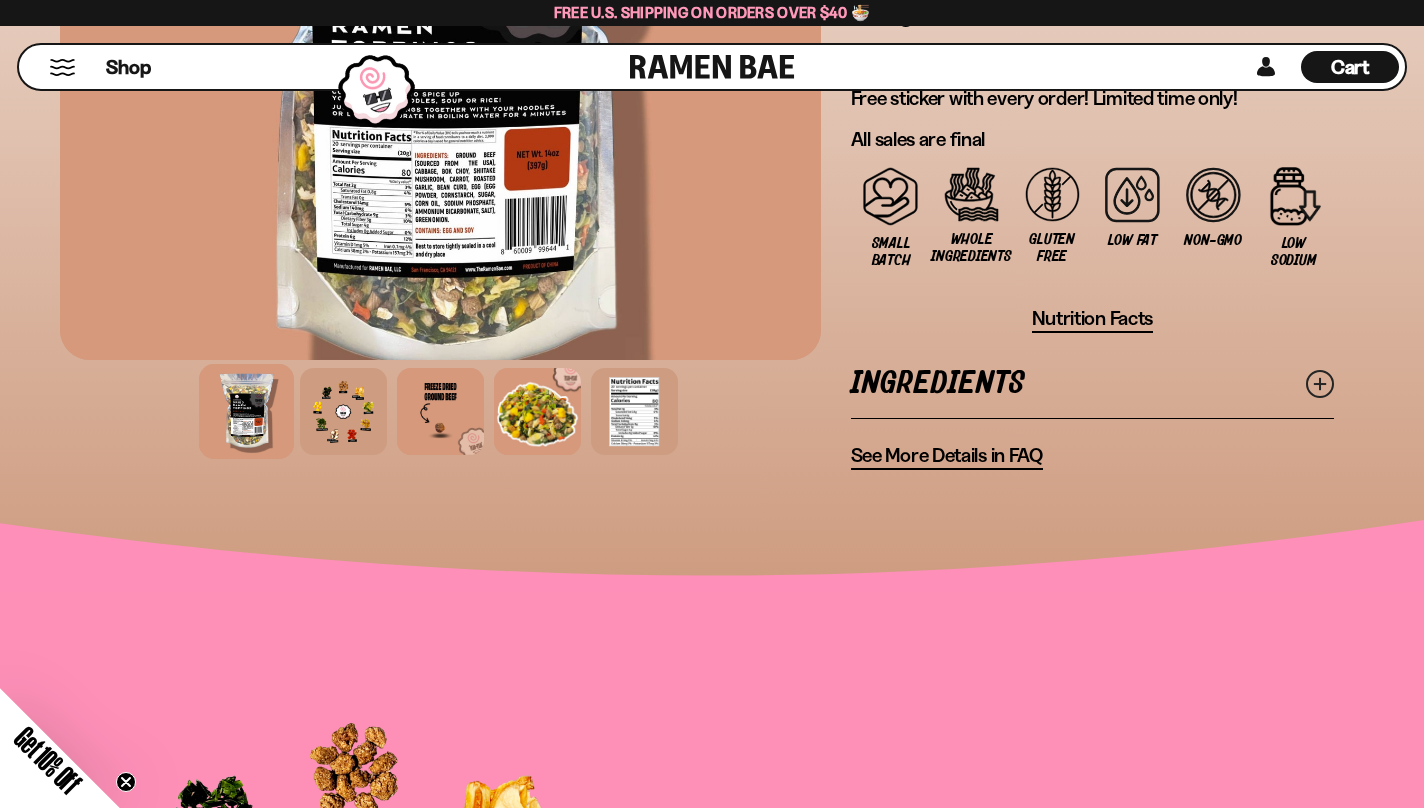 scroll, scrollTop: 1845, scrollLeft: 0, axis: vertical 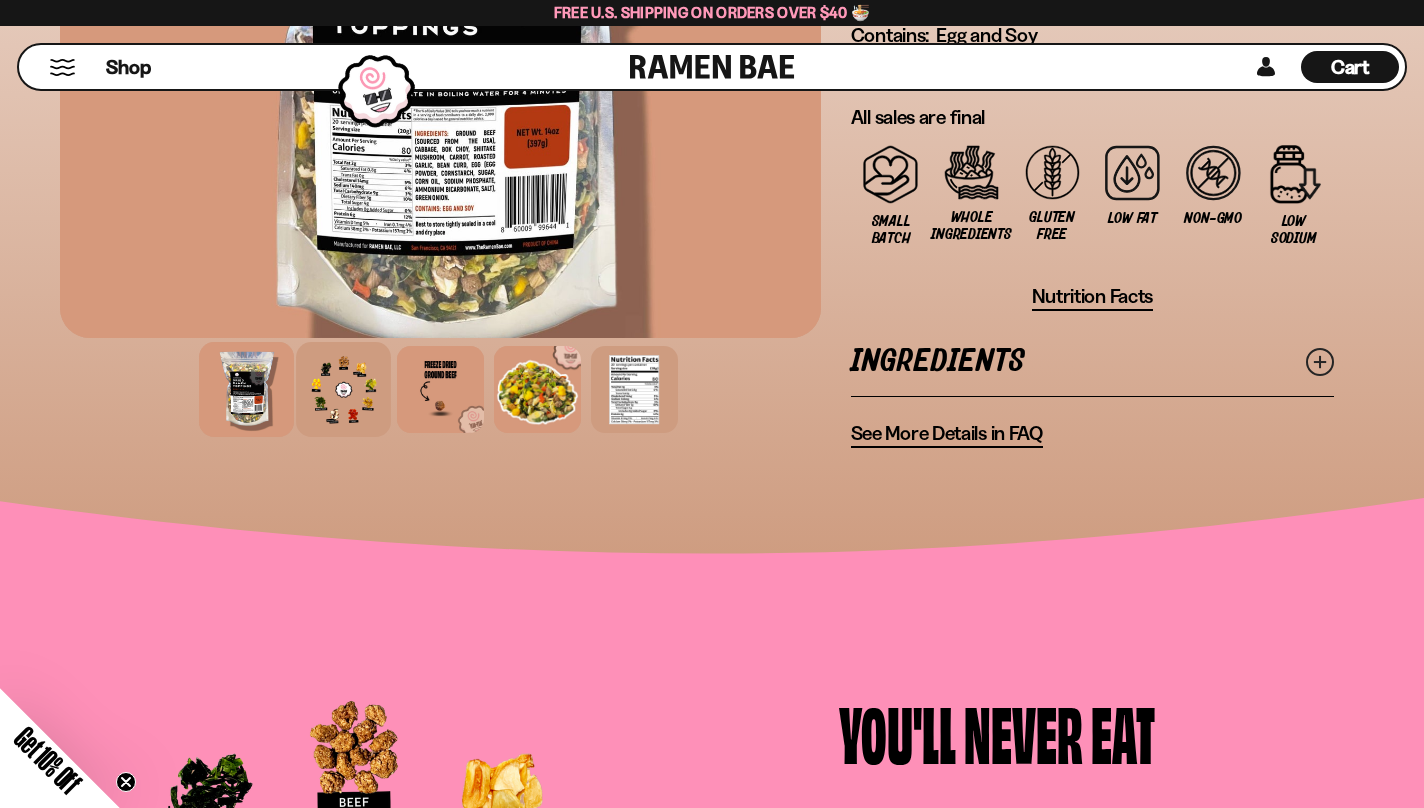 click at bounding box center (343, 389) 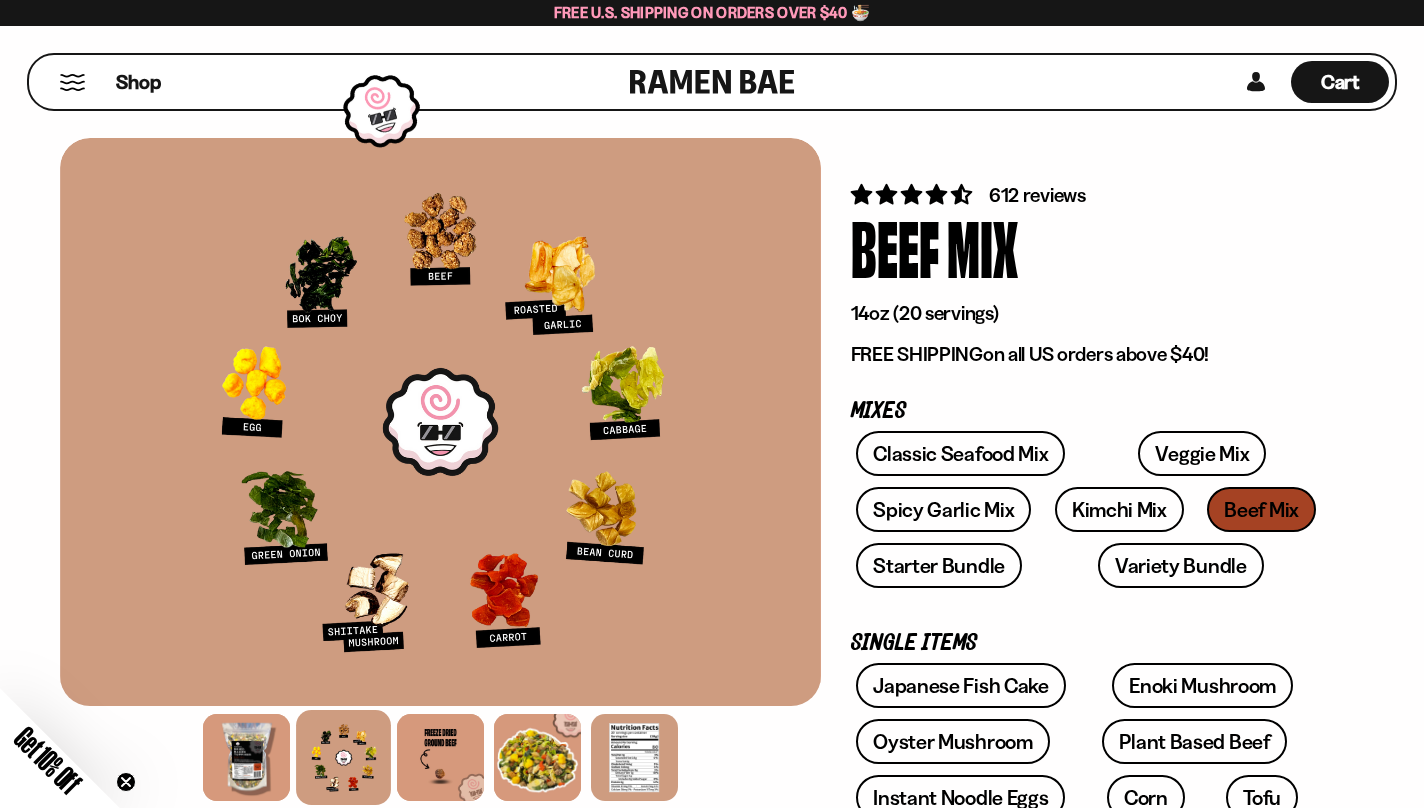 scroll, scrollTop: 0, scrollLeft: 0, axis: both 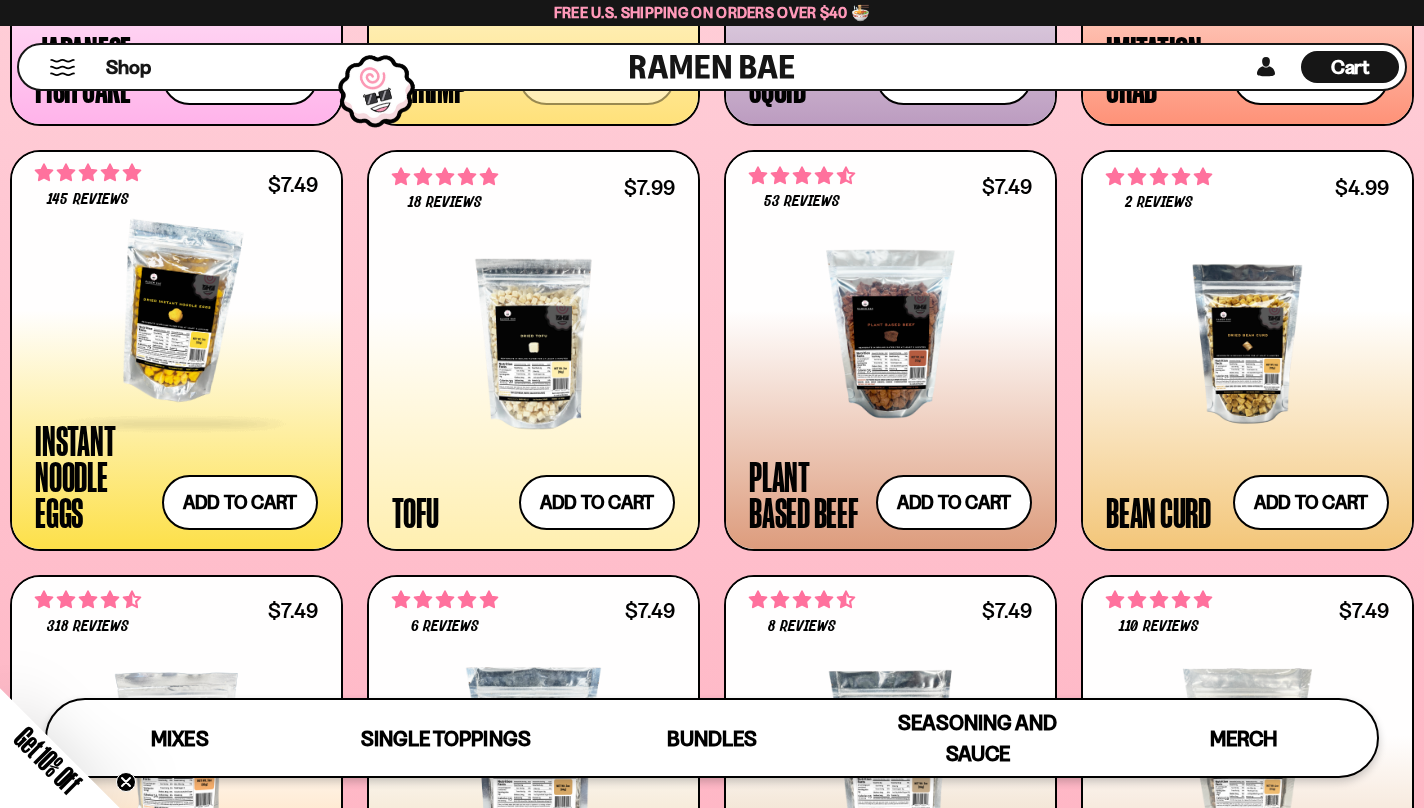 click at bounding box center [176, 313] 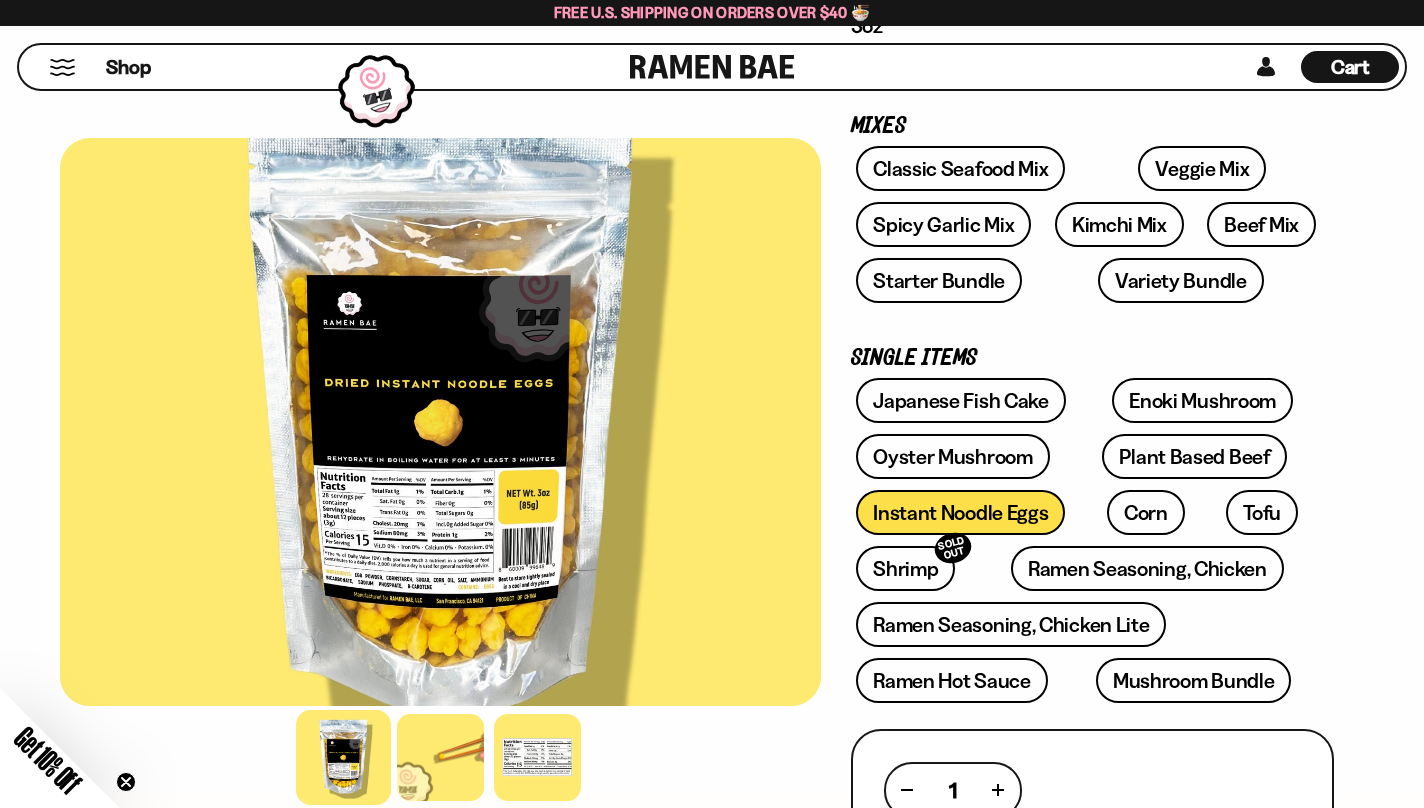 scroll, scrollTop: 293, scrollLeft: 0, axis: vertical 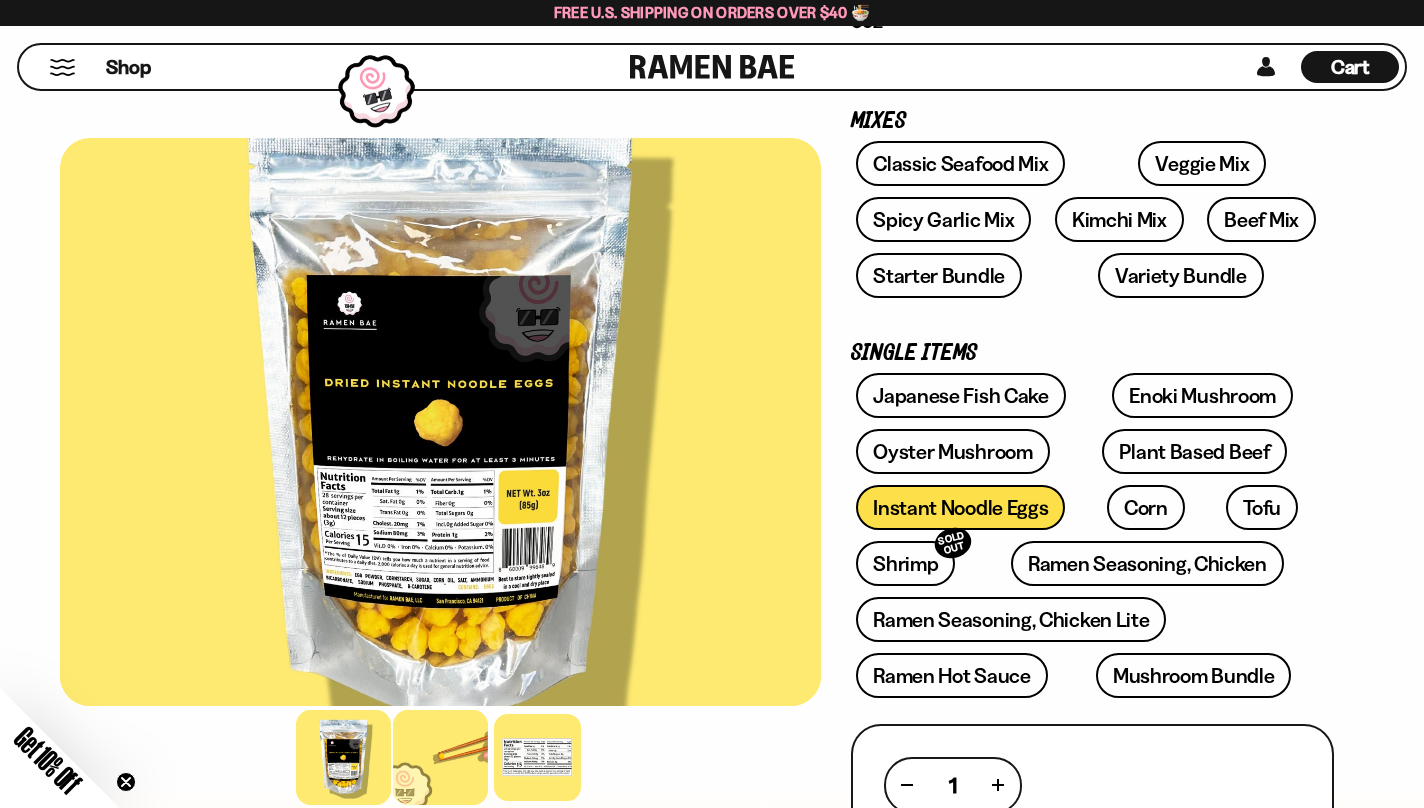 click at bounding box center [440, 757] 